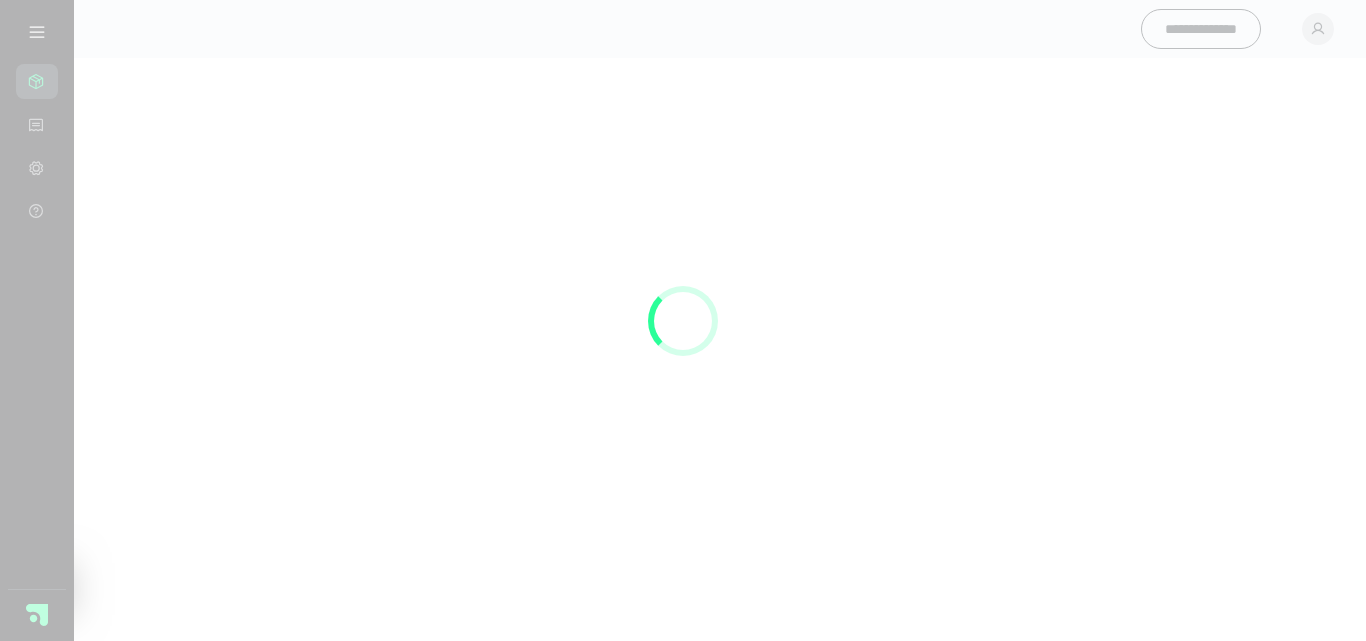 scroll, scrollTop: 0, scrollLeft: 0, axis: both 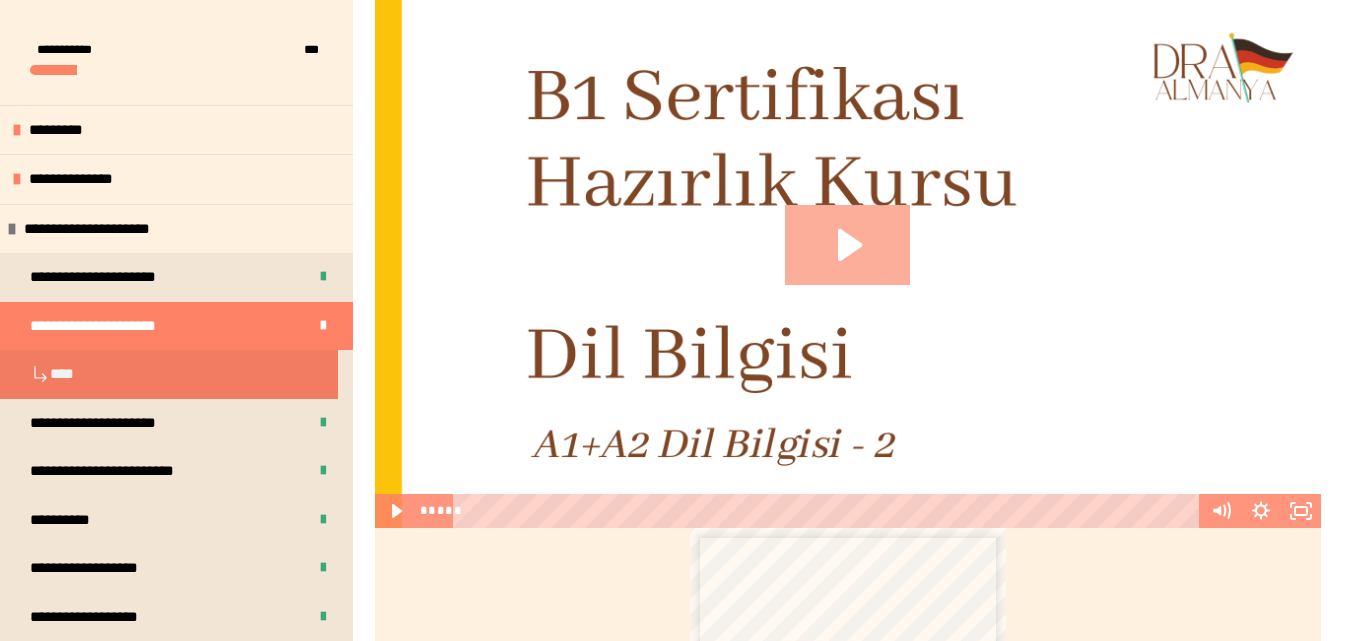 click 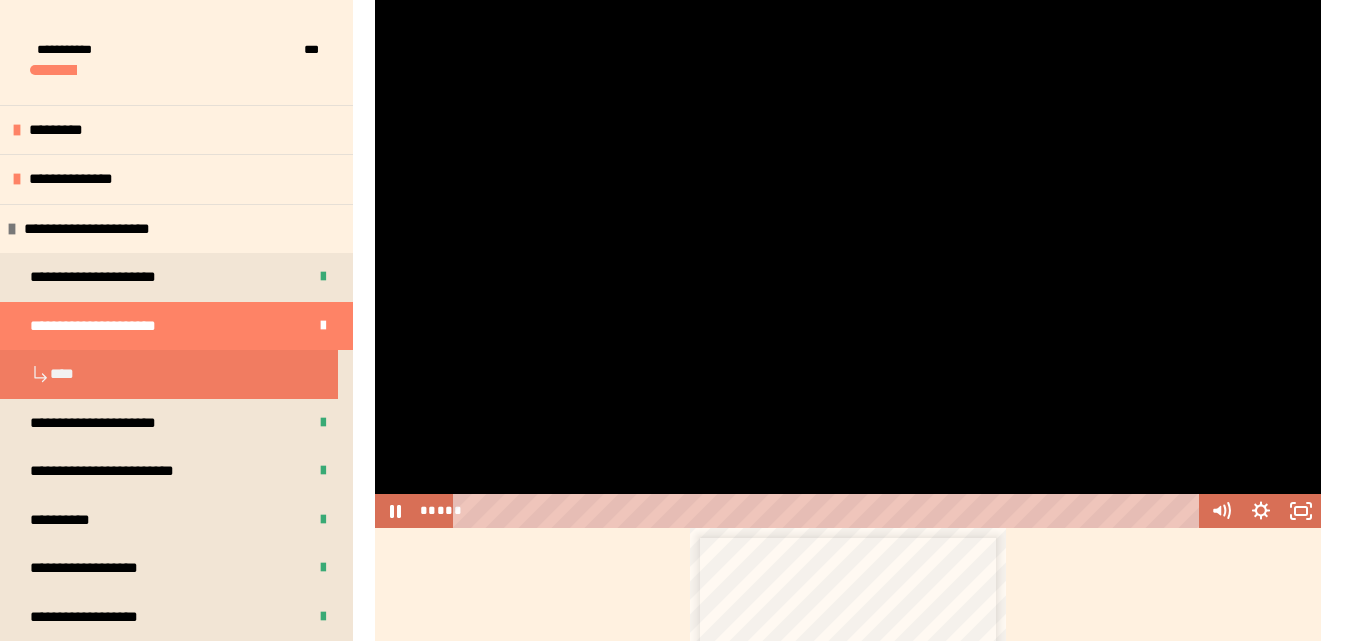 click at bounding box center (848, 262) 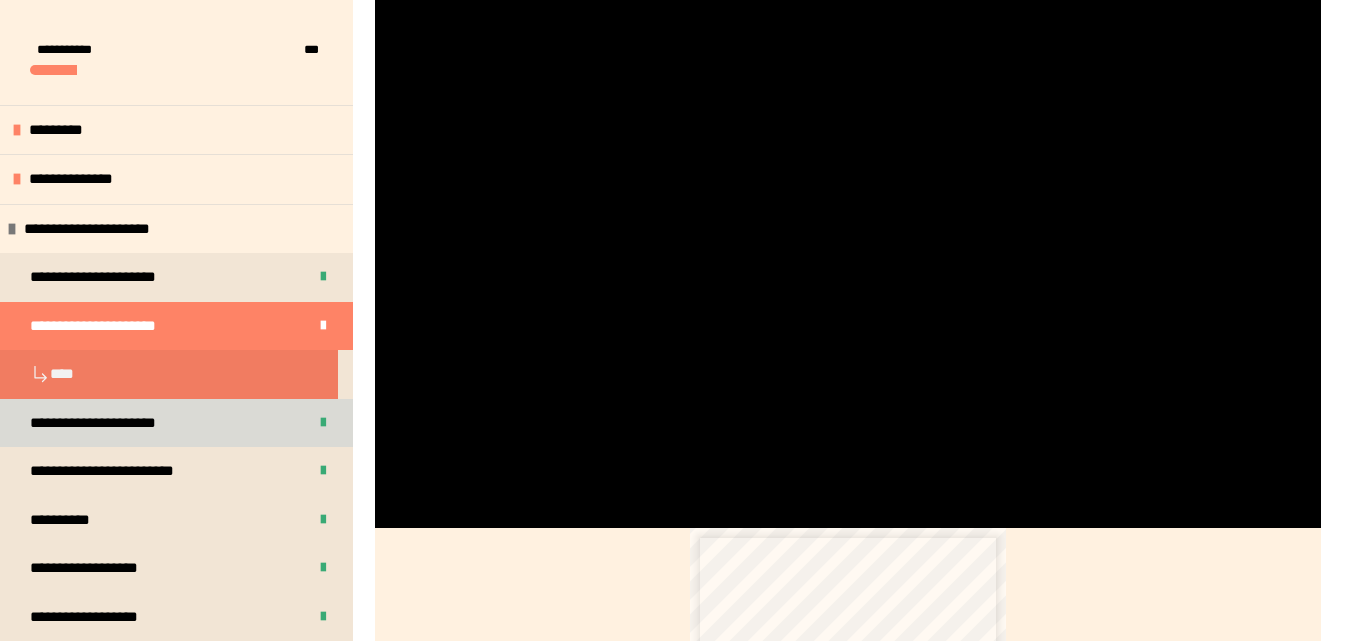 click on "**********" at bounding box center [176, 423] 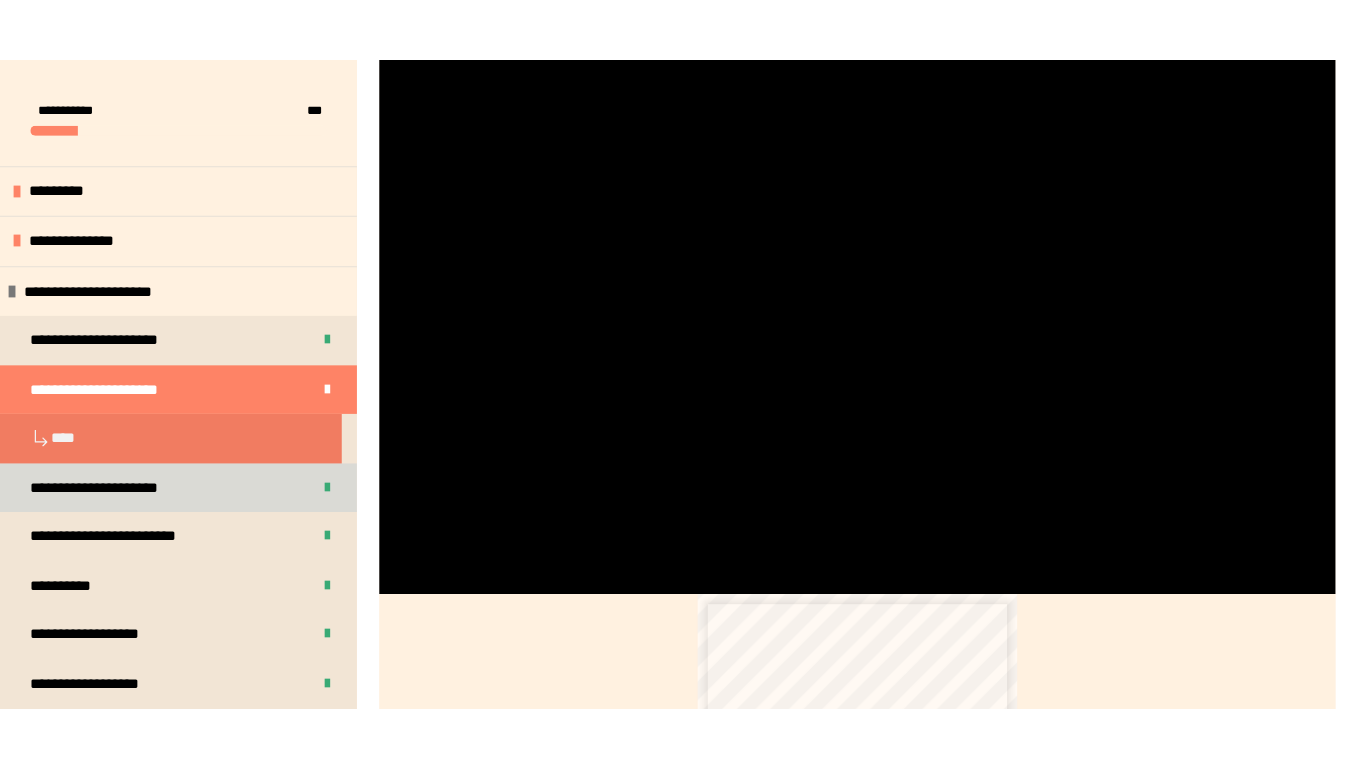 scroll, scrollTop: 287, scrollLeft: 0, axis: vertical 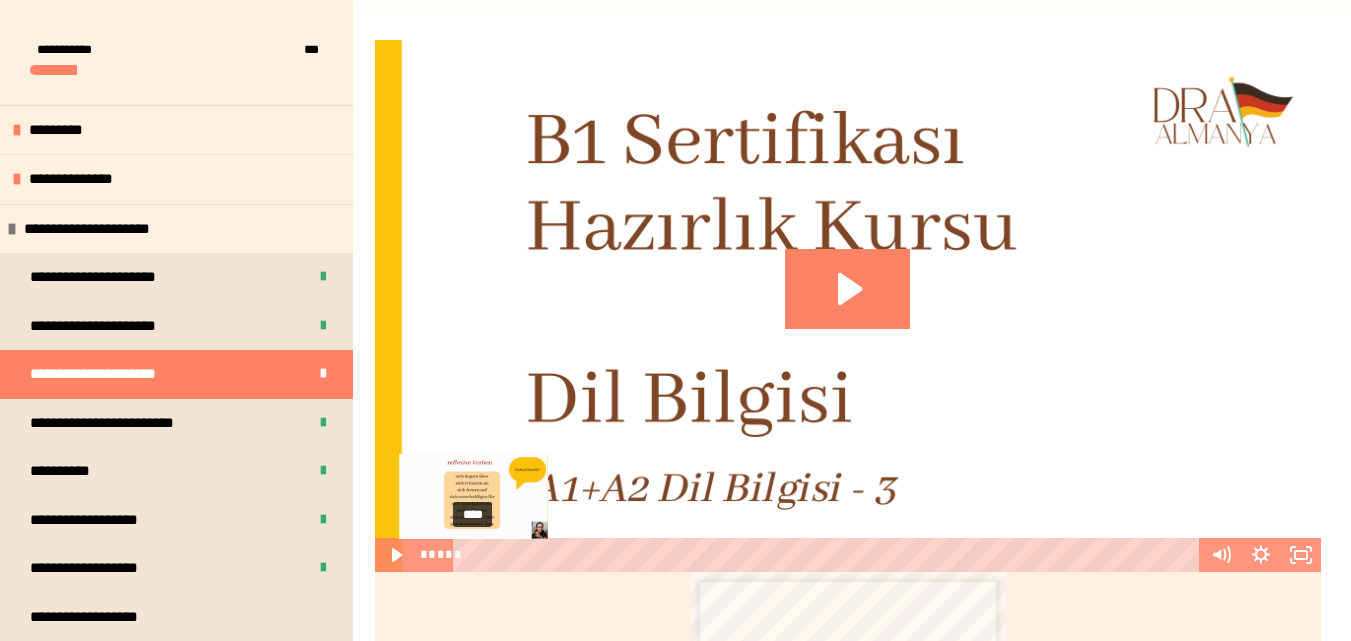 click on "****" at bounding box center [829, 555] 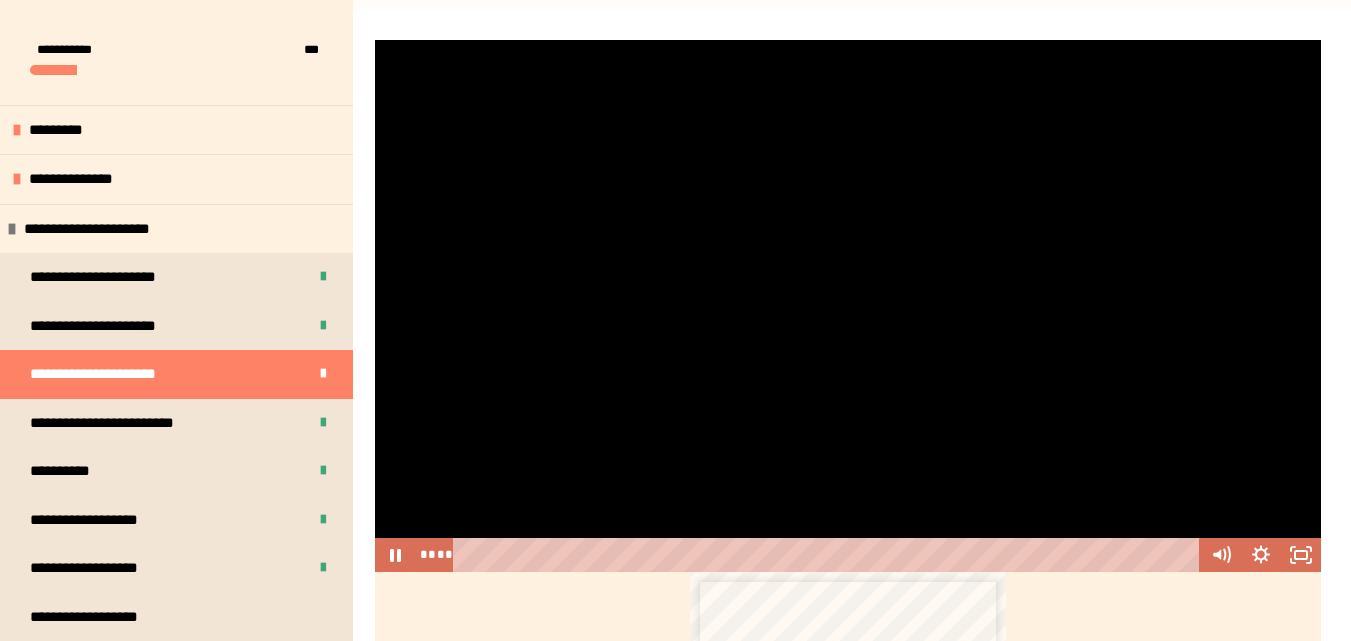 click at bounding box center [848, 306] 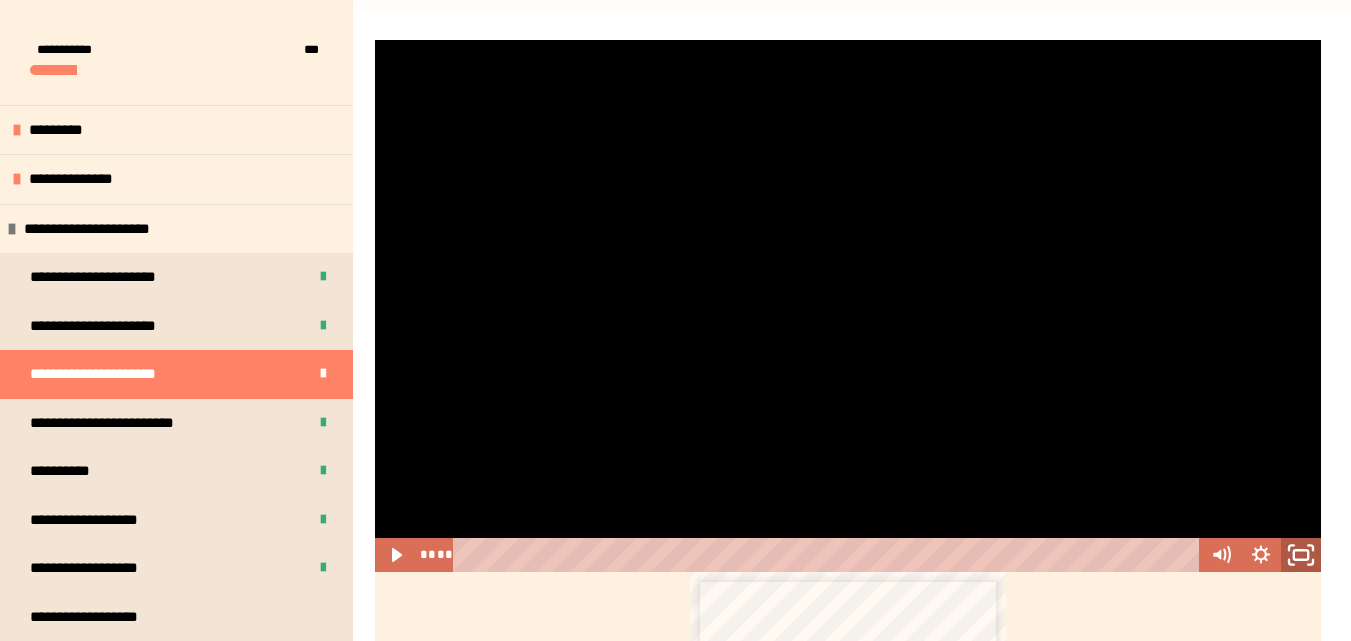 click 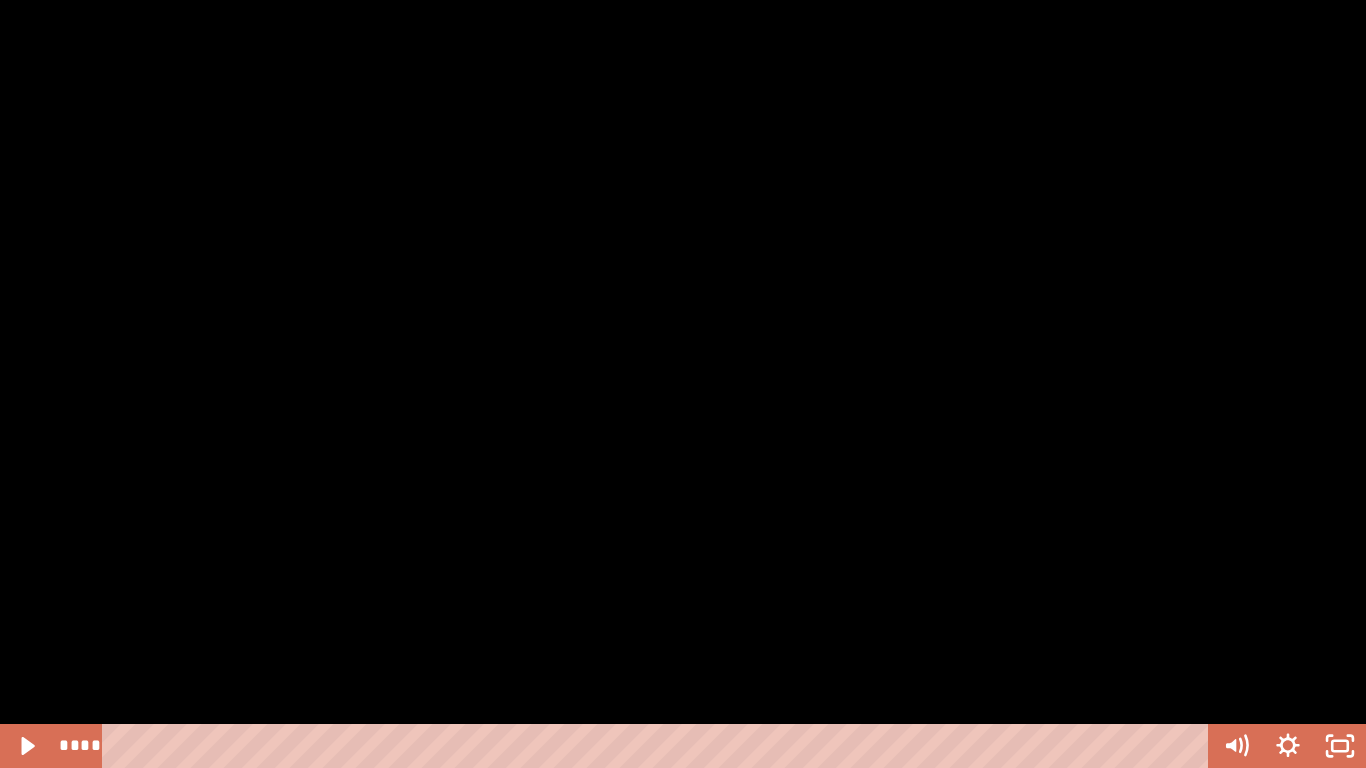 click at bounding box center (683, 384) 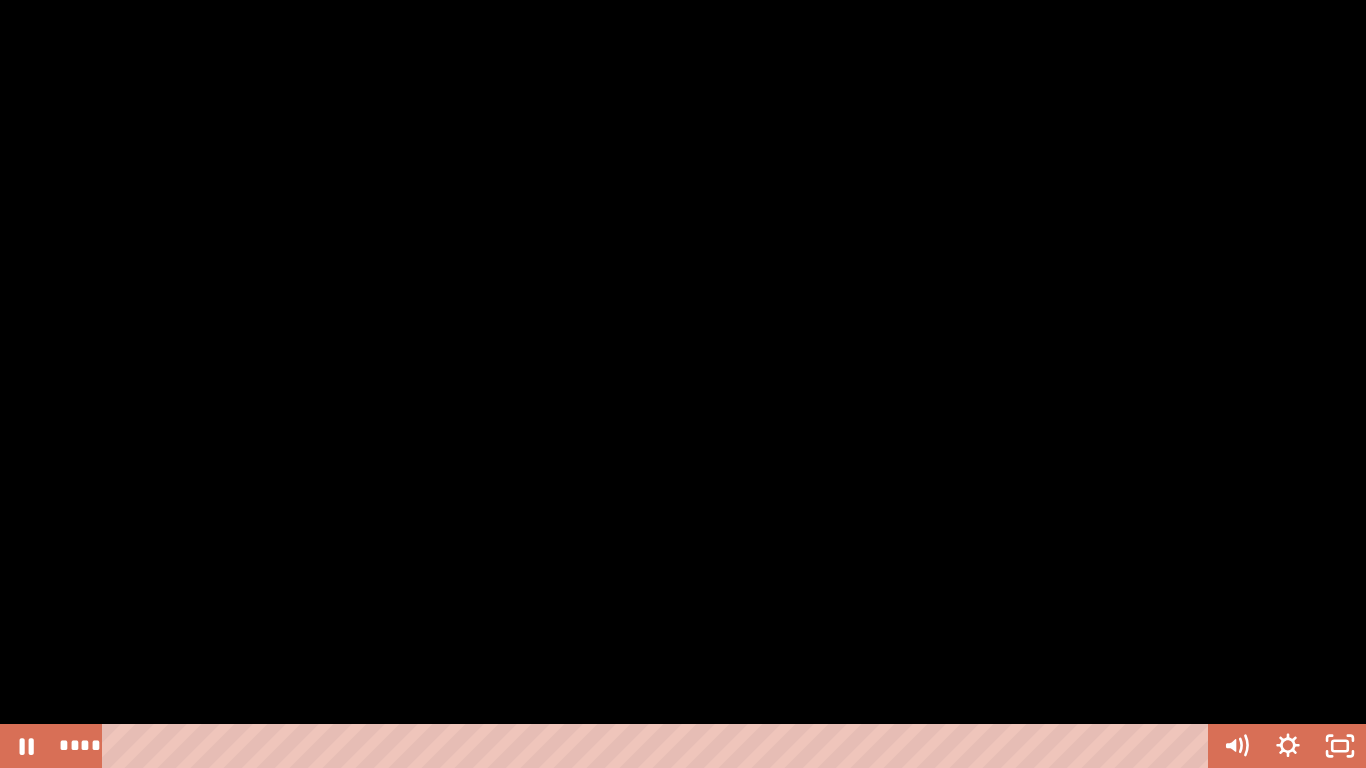 click at bounding box center [683, 384] 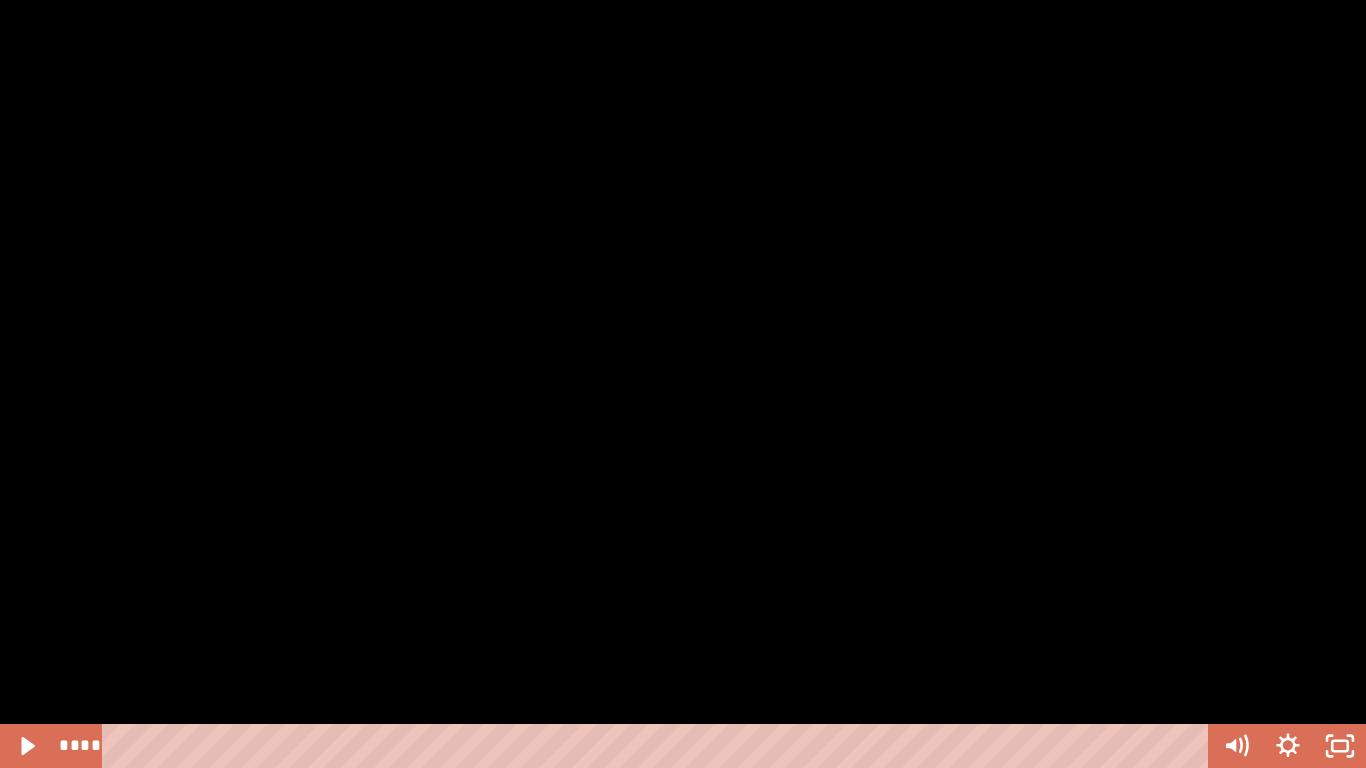 click at bounding box center [683, 384] 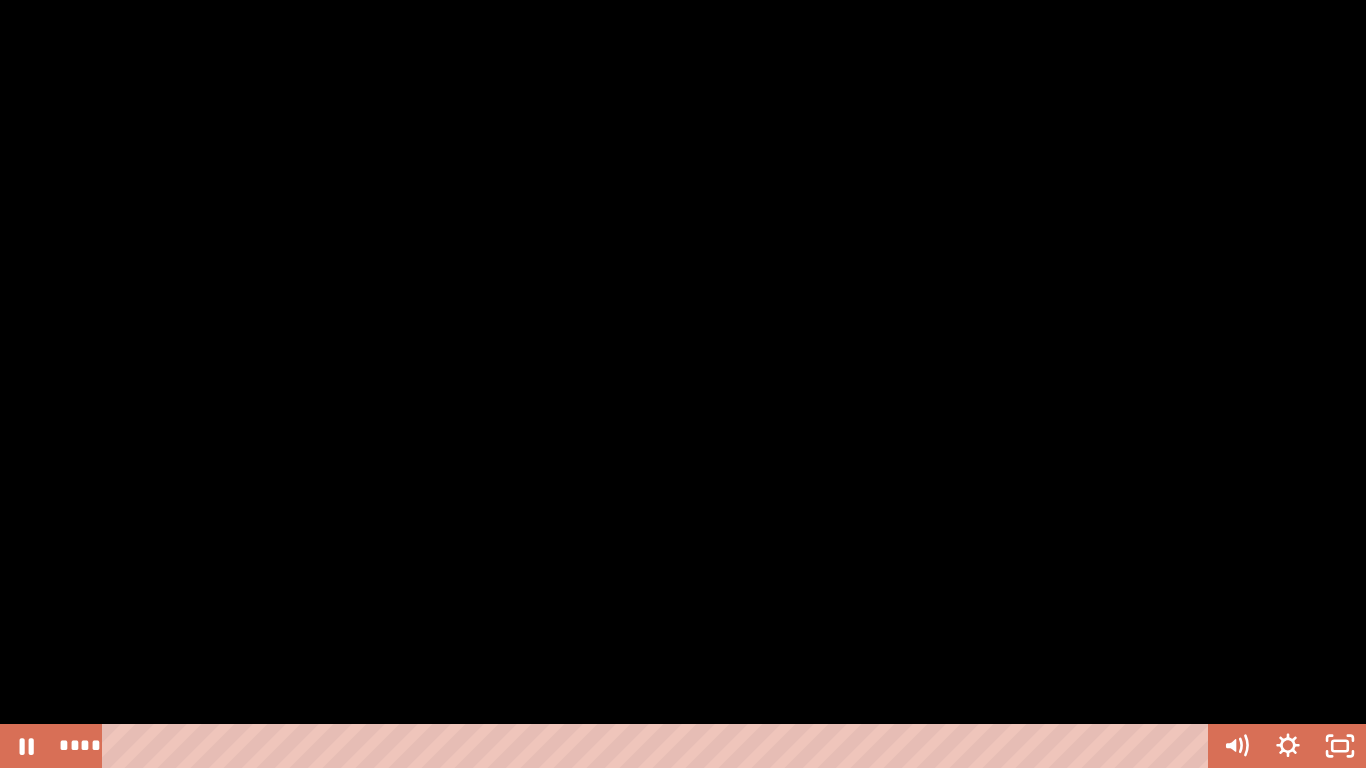 click at bounding box center (683, 384) 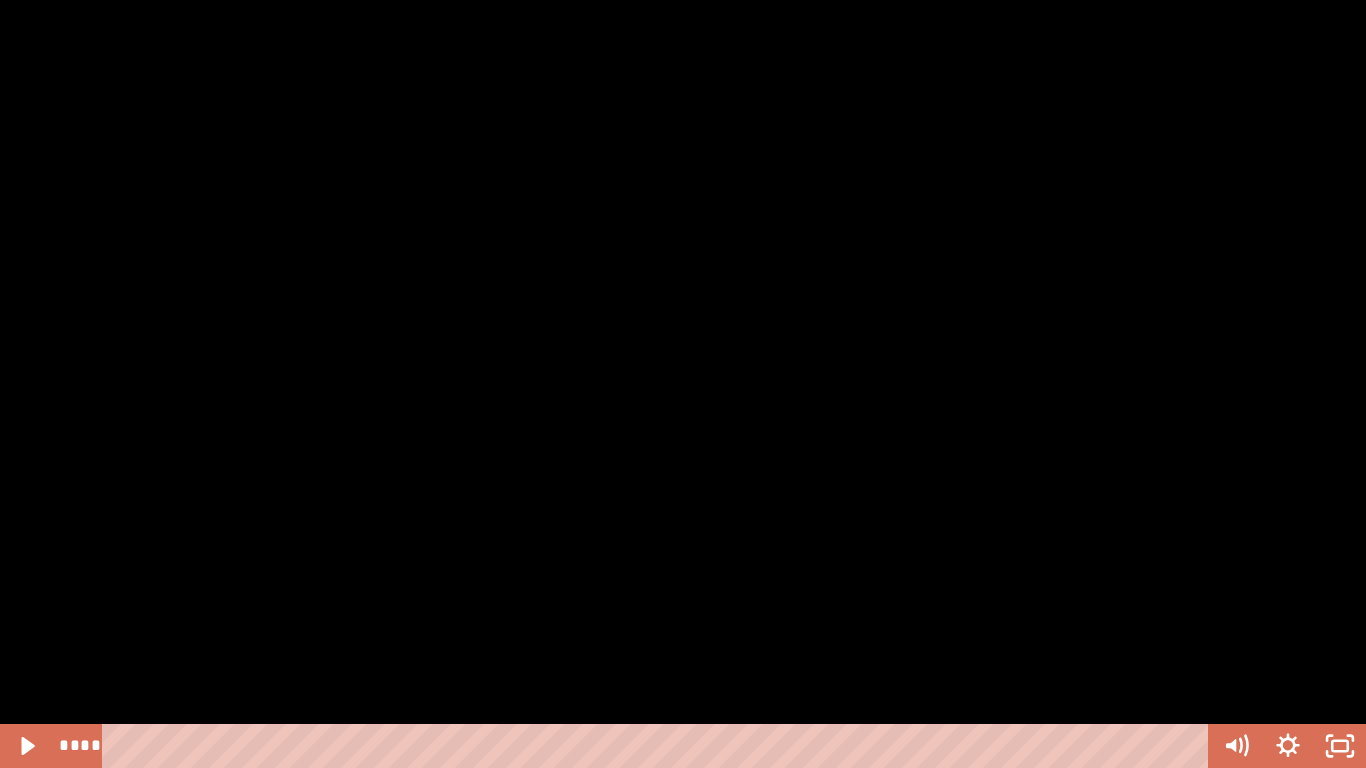 click at bounding box center (683, 384) 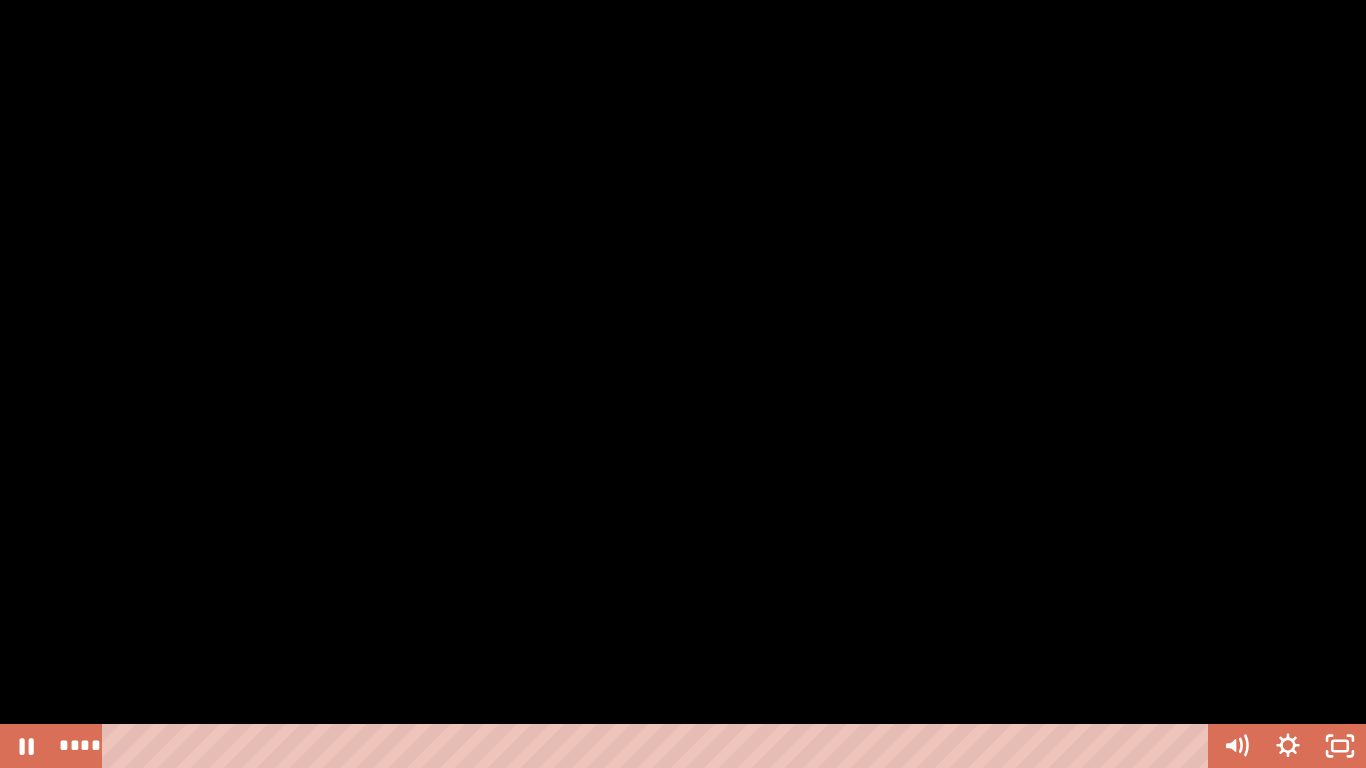 click at bounding box center (683, 384) 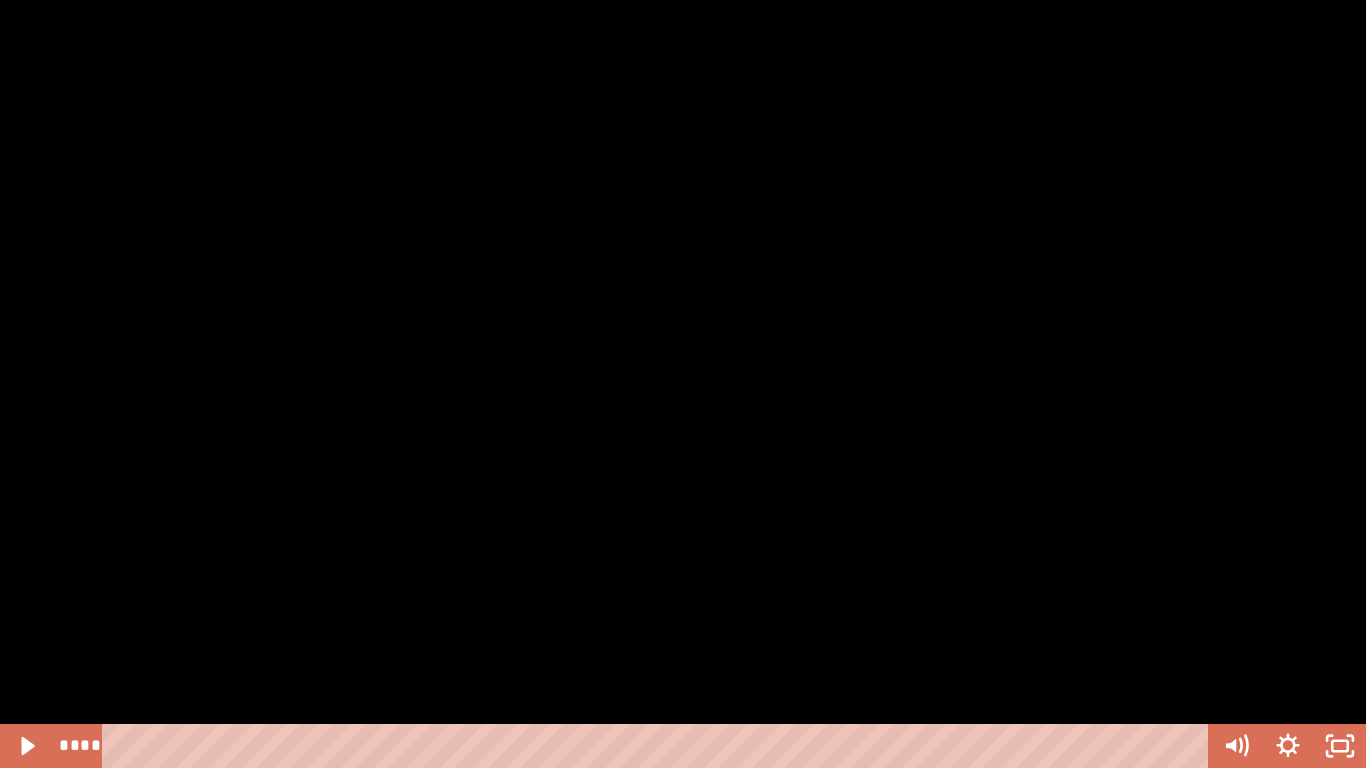 click at bounding box center (683, 384) 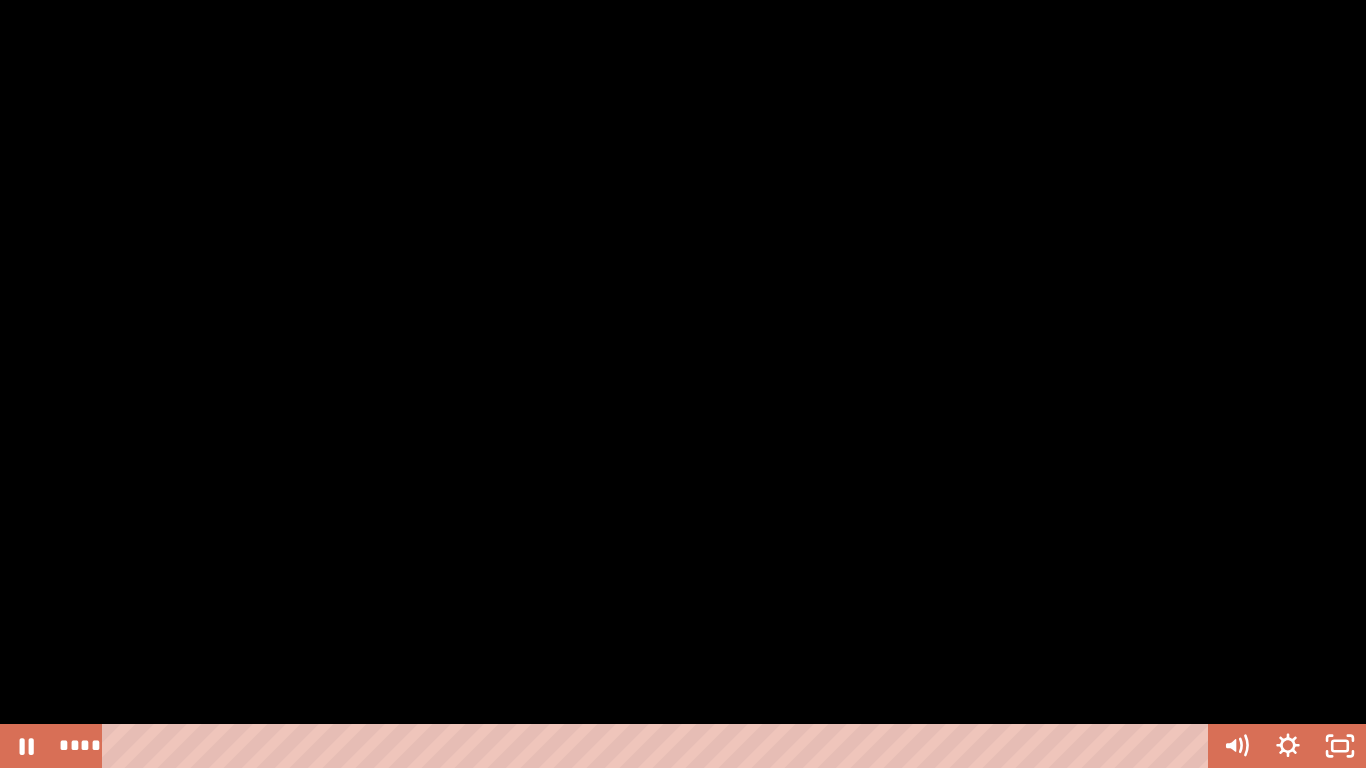 click at bounding box center [683, 384] 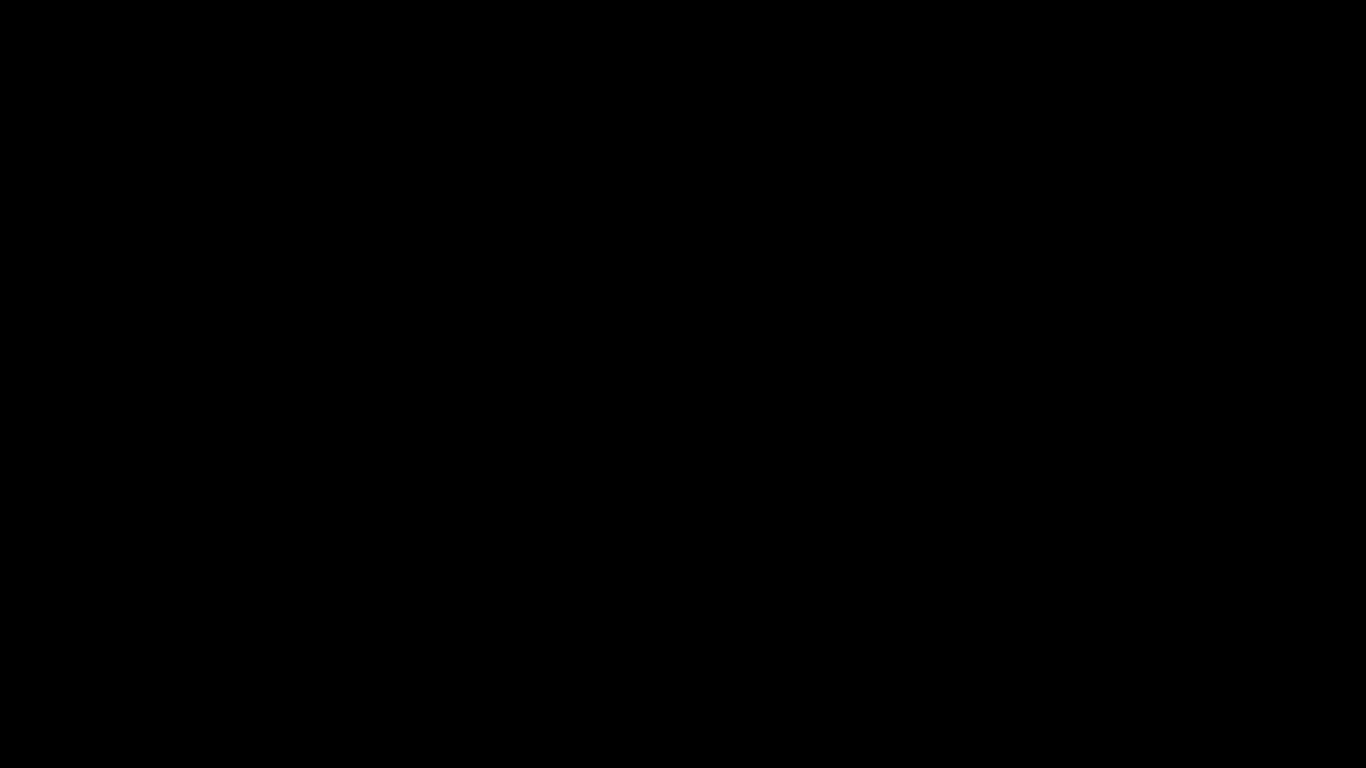 click at bounding box center [683, 384] 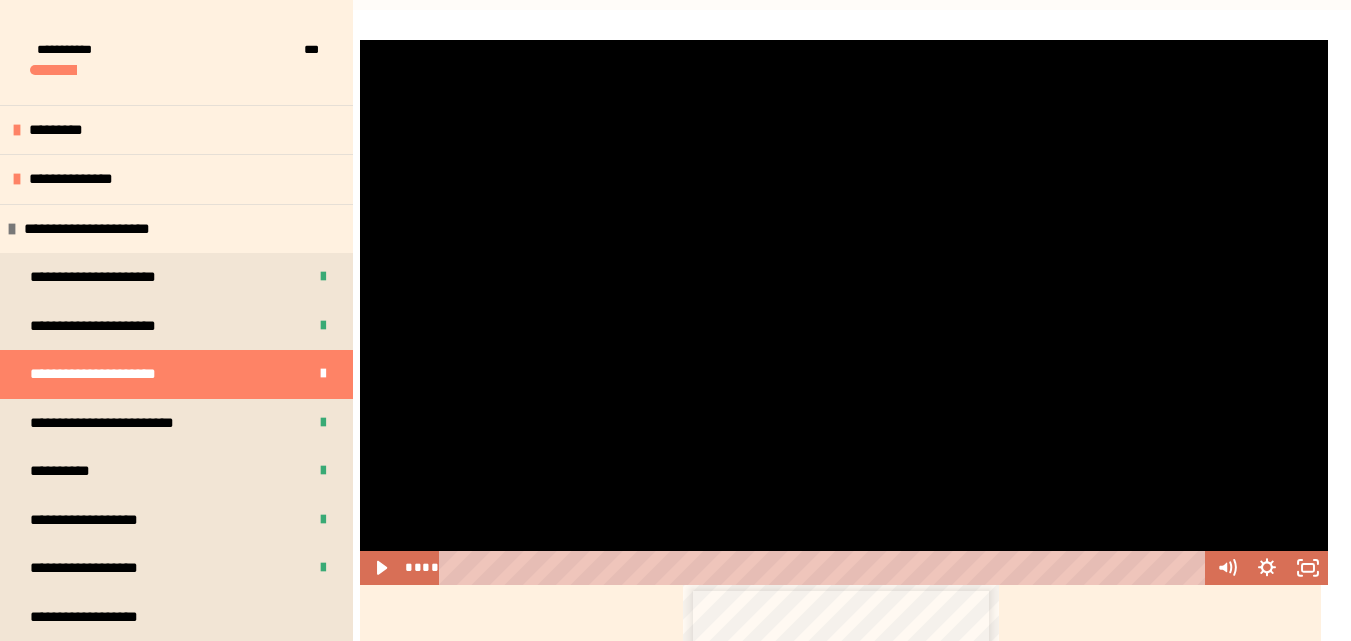 click at bounding box center (844, 312) 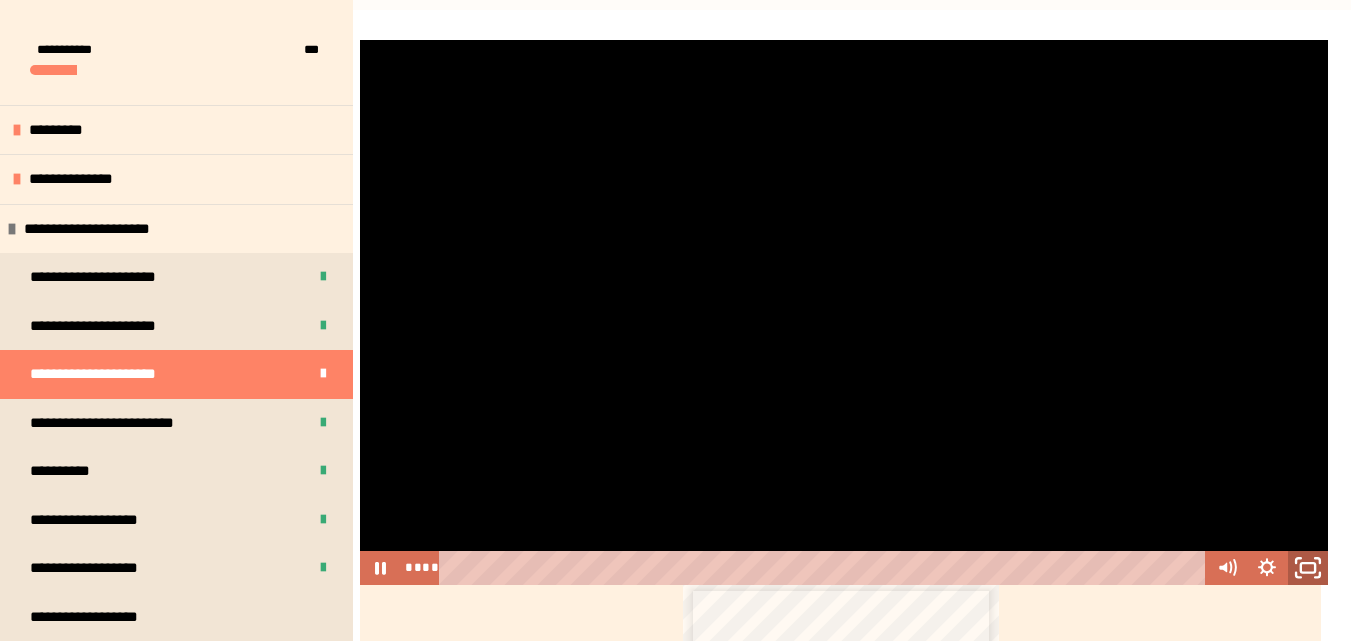 click 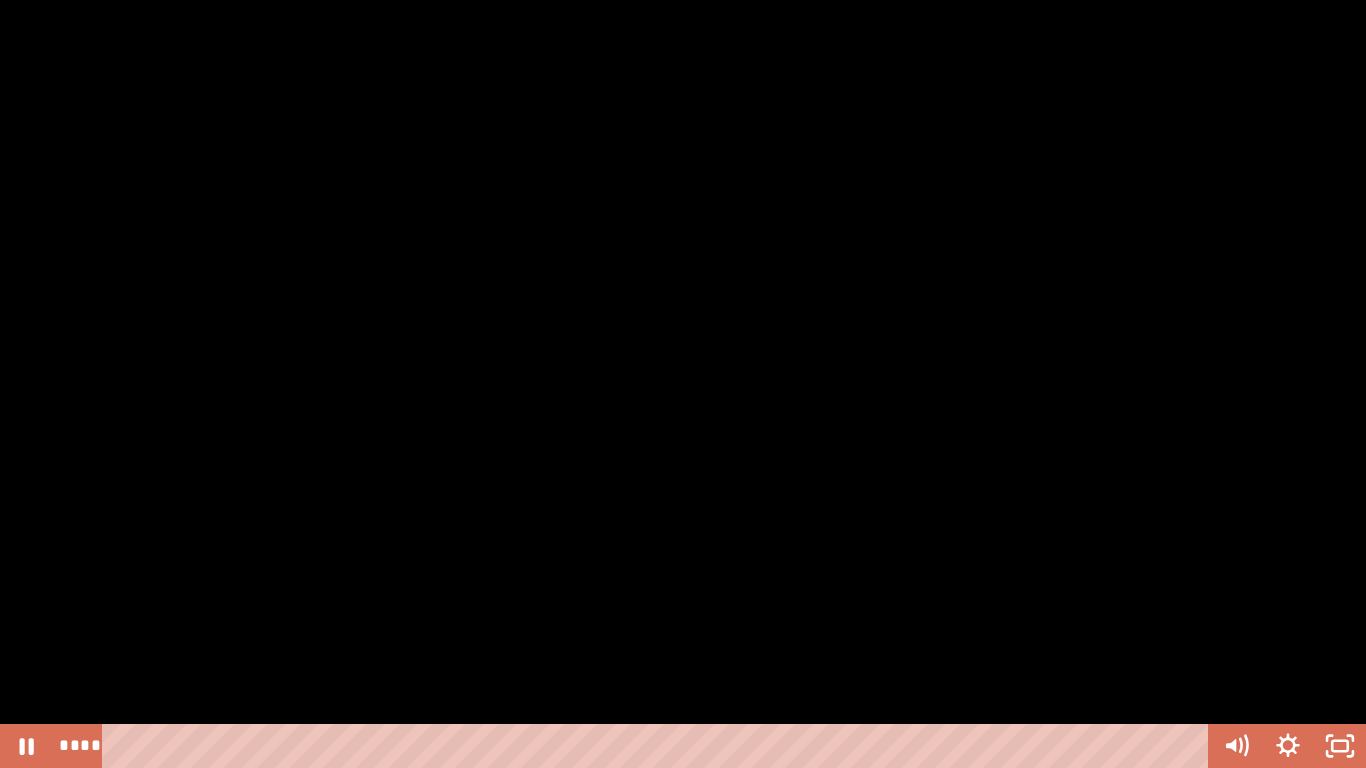 click at bounding box center (683, 384) 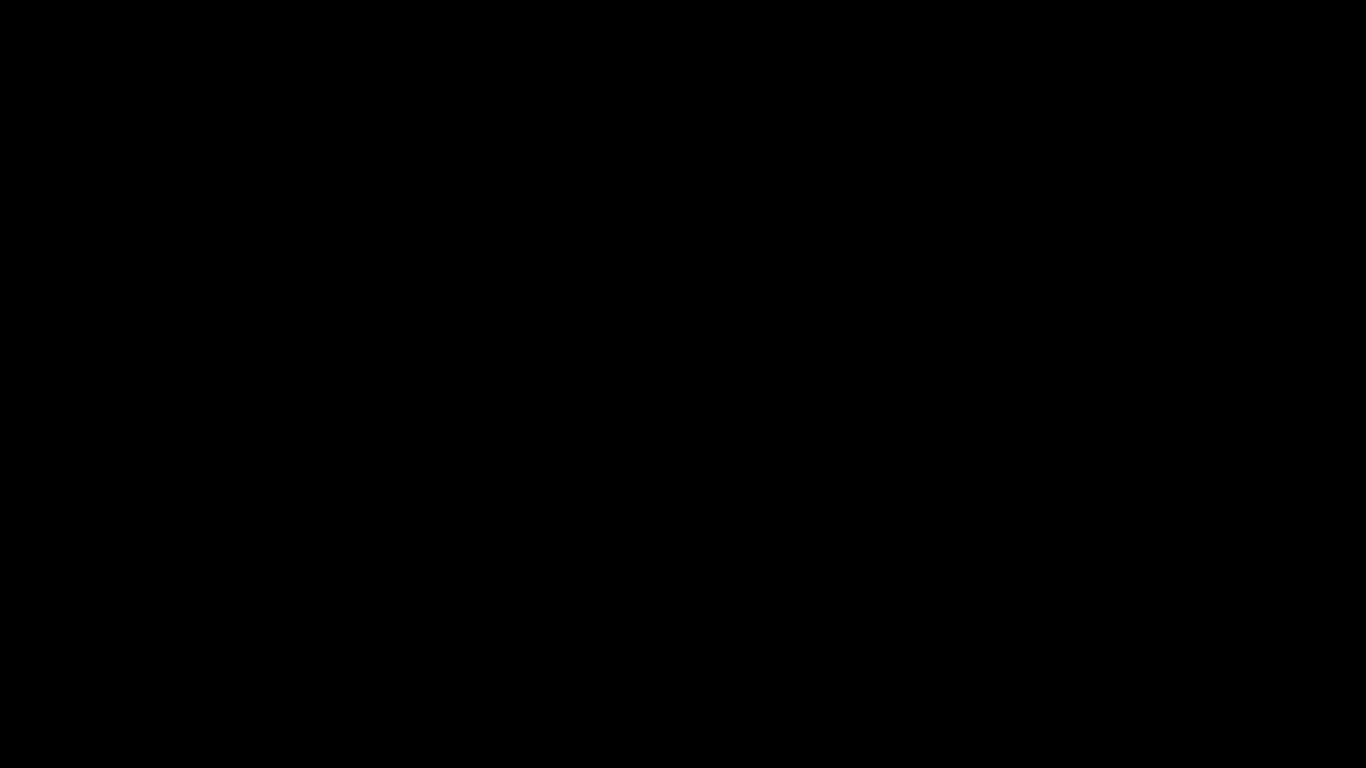 click at bounding box center (683, 384) 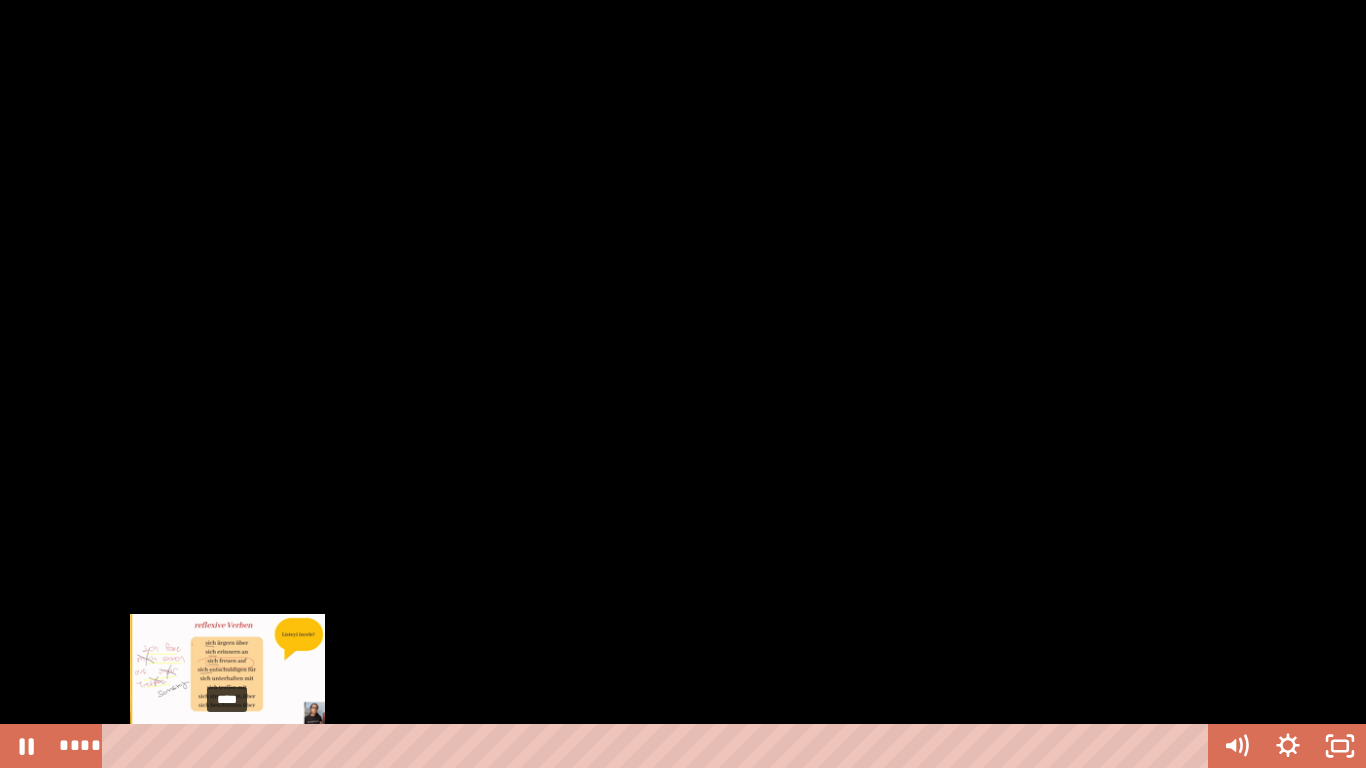 click on "****" at bounding box center (659, 746) 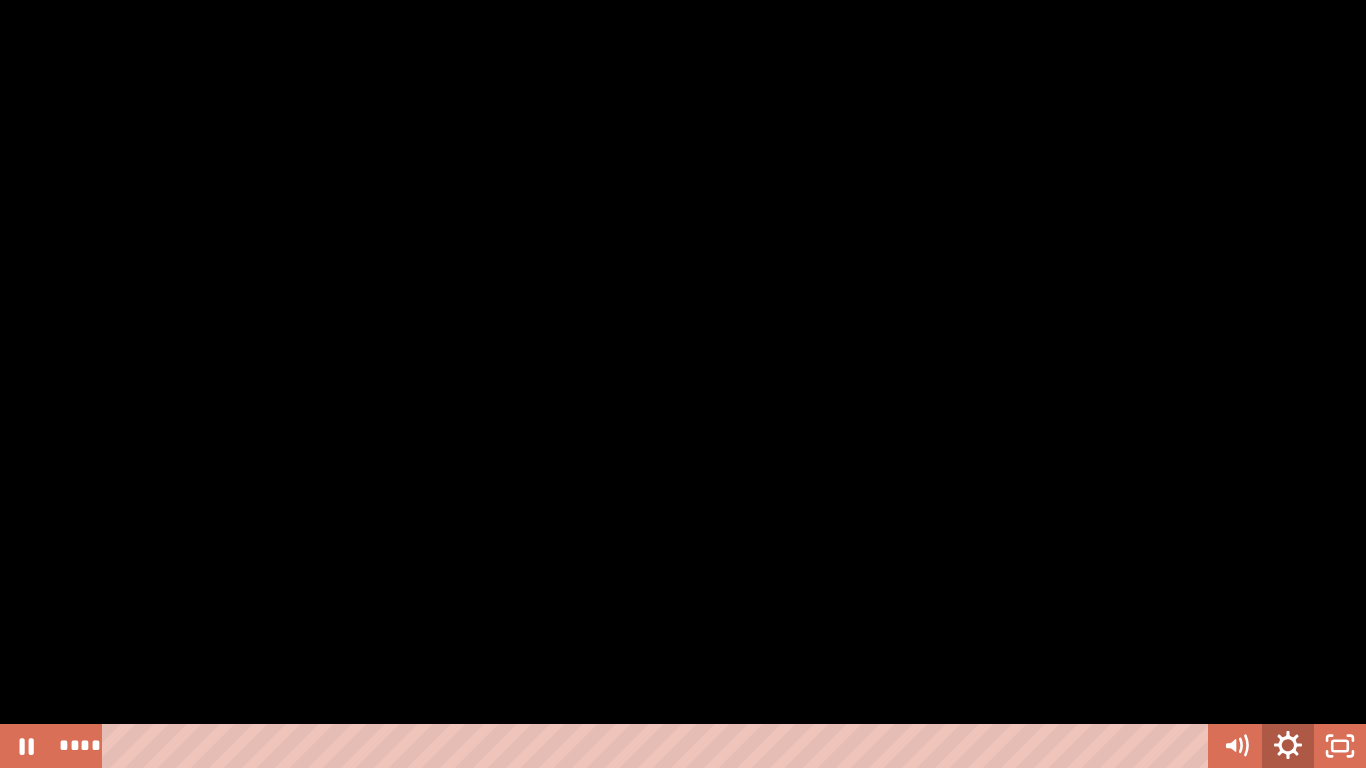 click 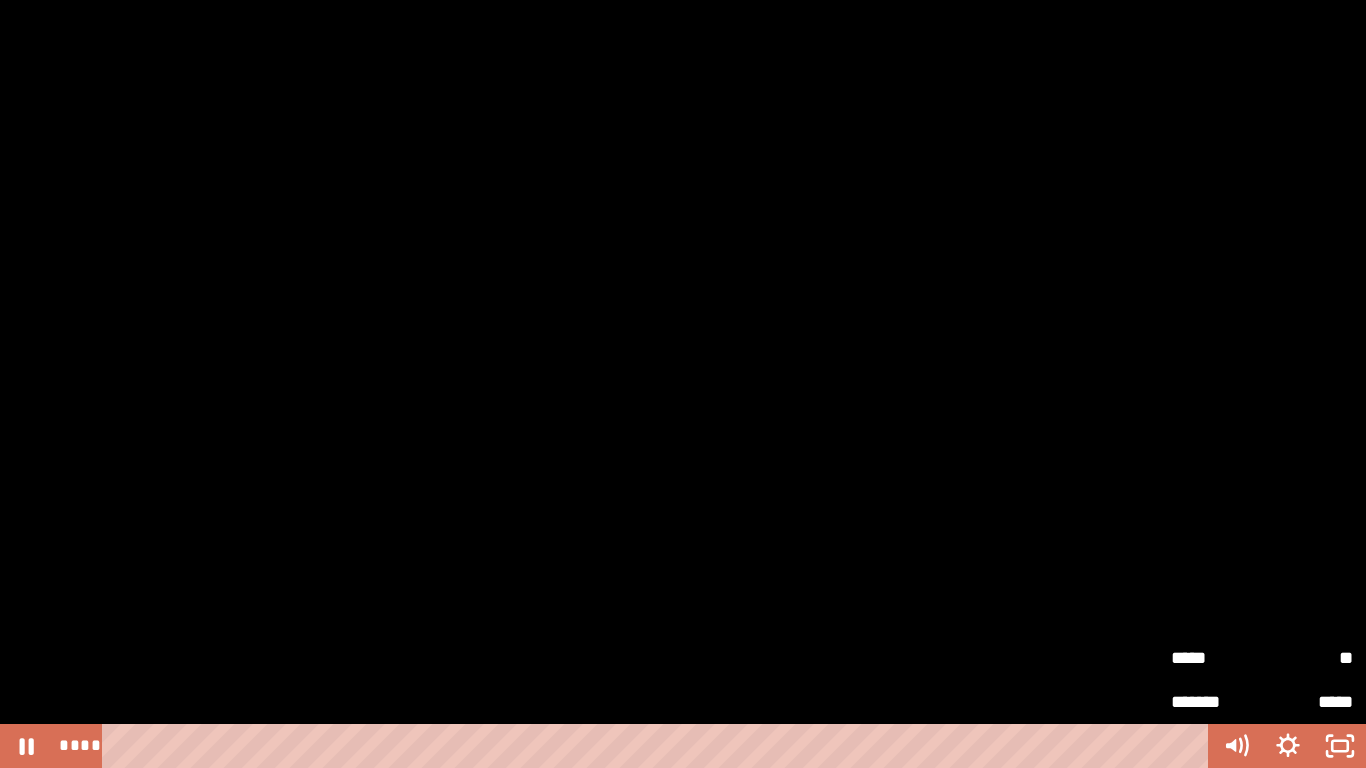 click on "**" at bounding box center [1307, 658] 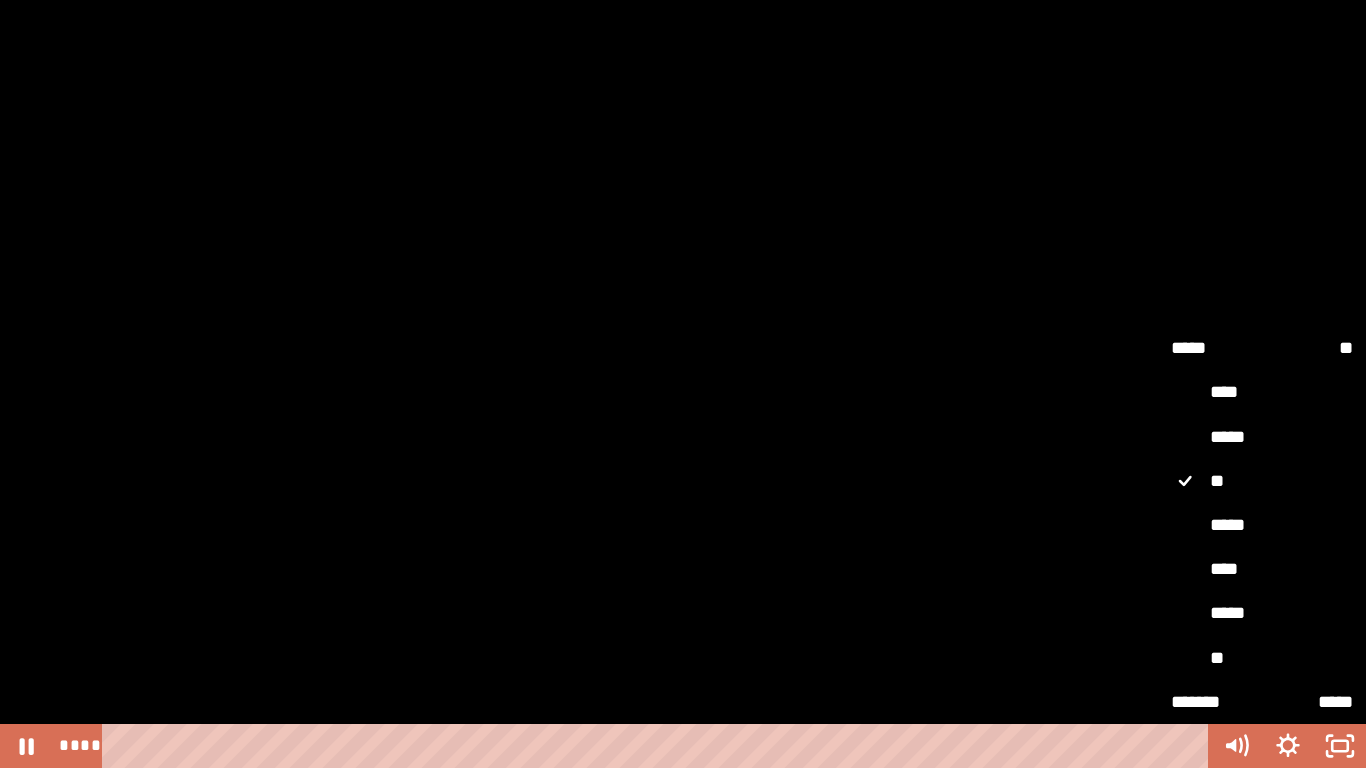 click on "****" at bounding box center (1262, 570) 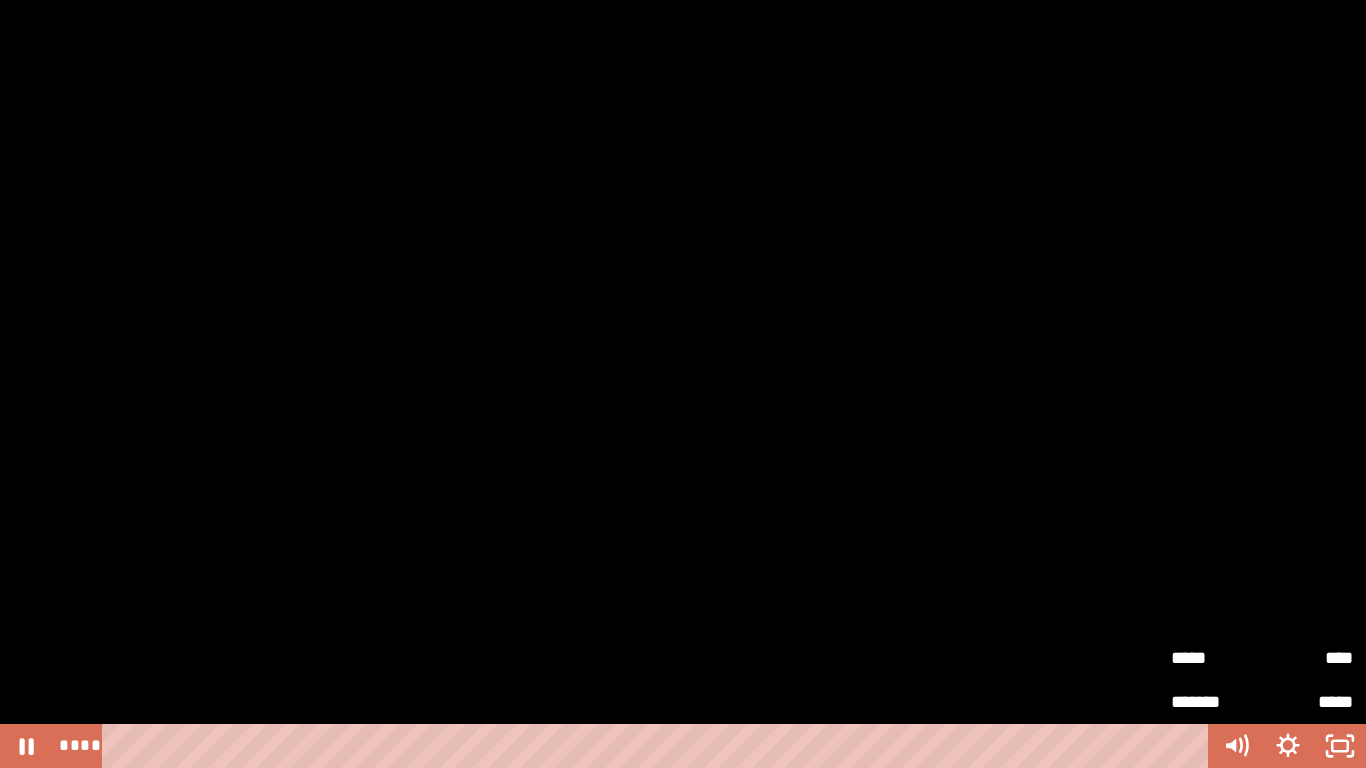click at bounding box center (683, 384) 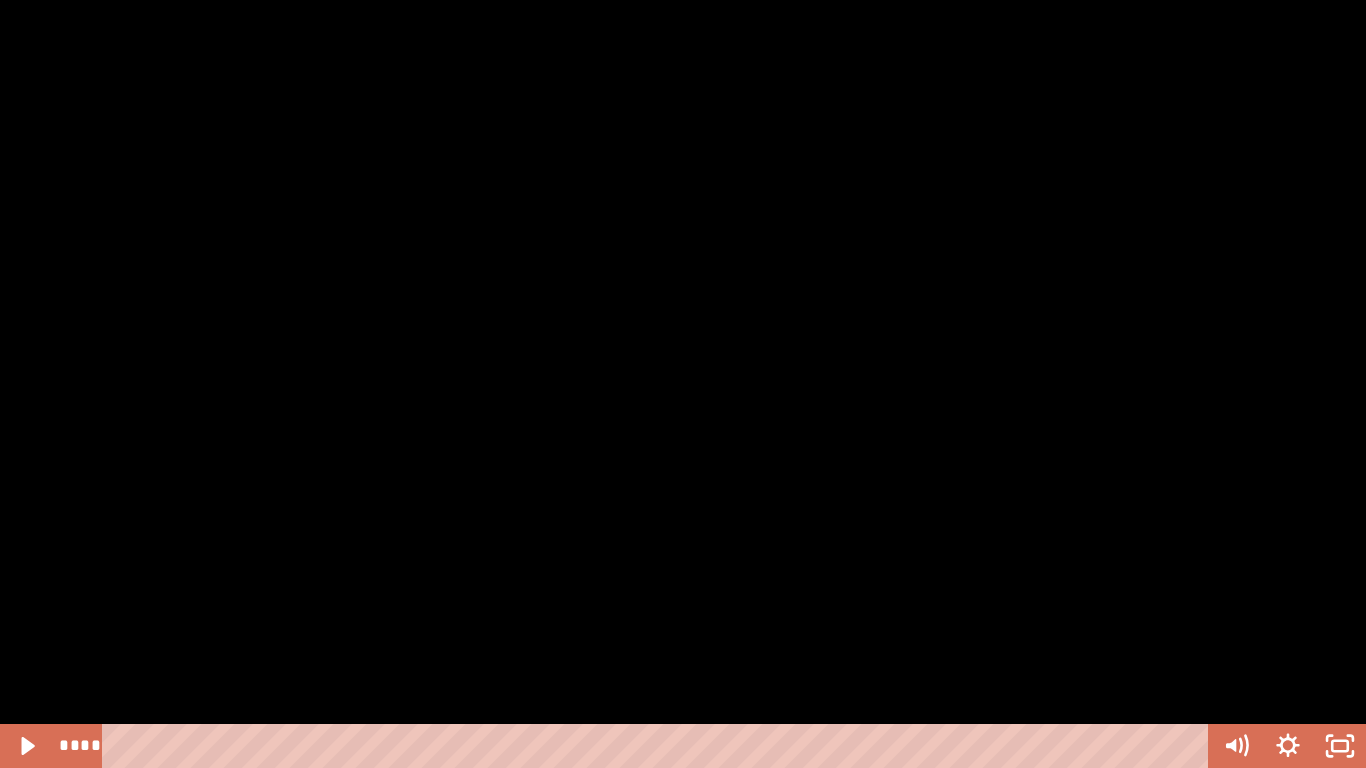 click at bounding box center [683, 384] 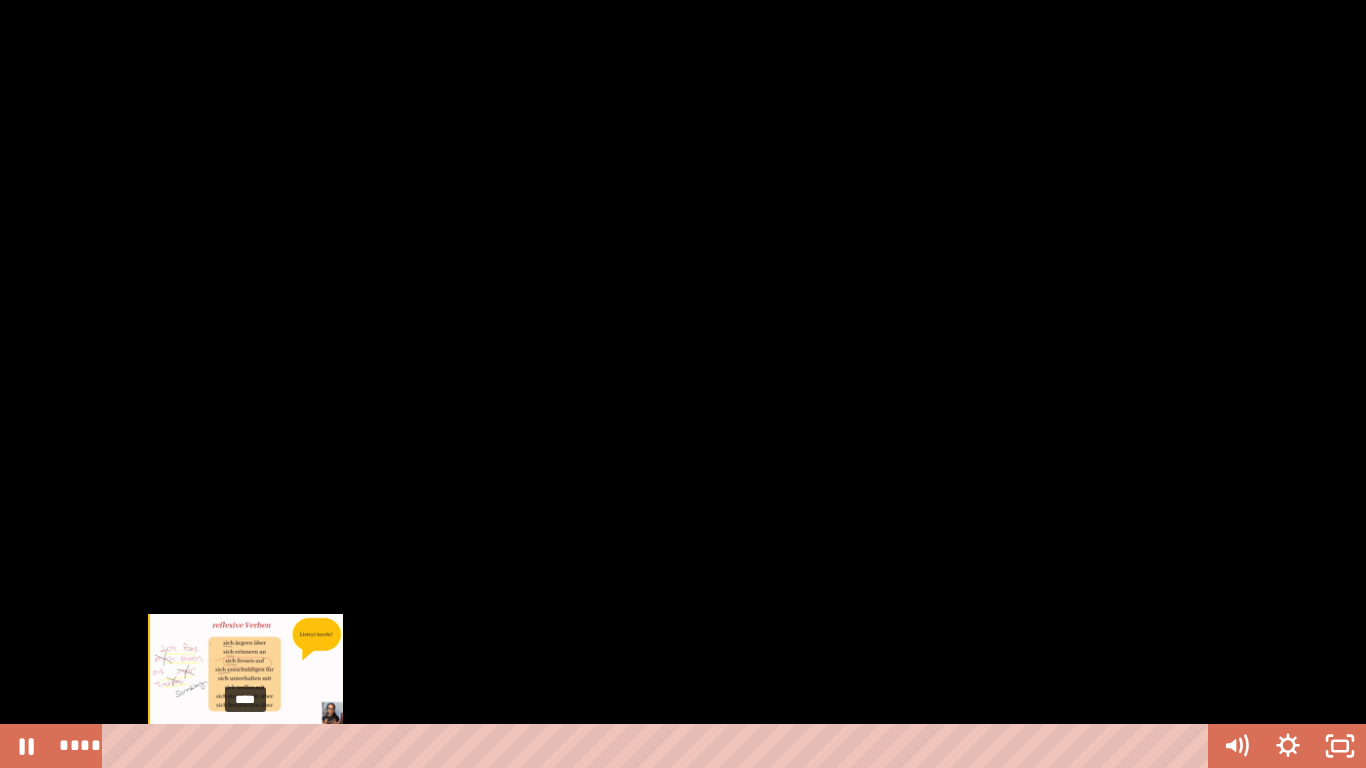 click on "****" at bounding box center (659, 746) 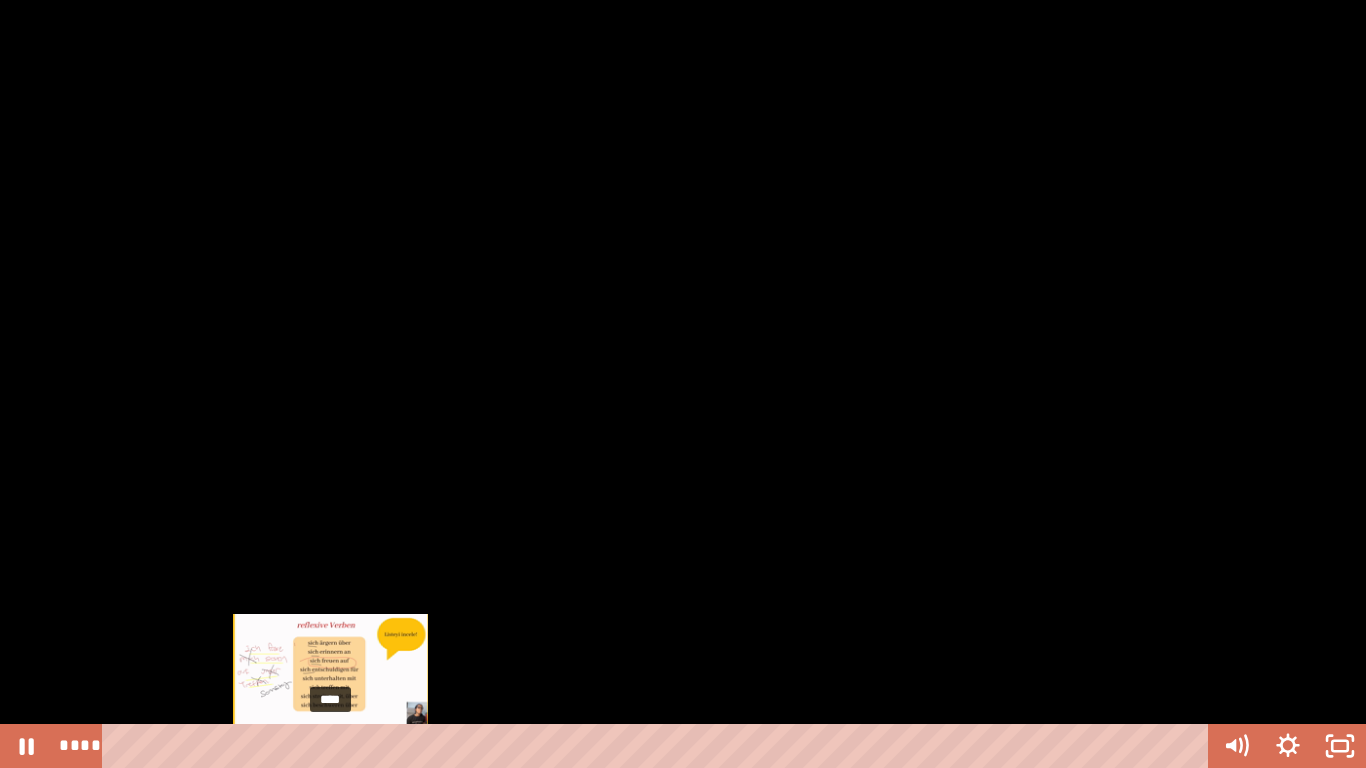 click on "****" at bounding box center (659, 746) 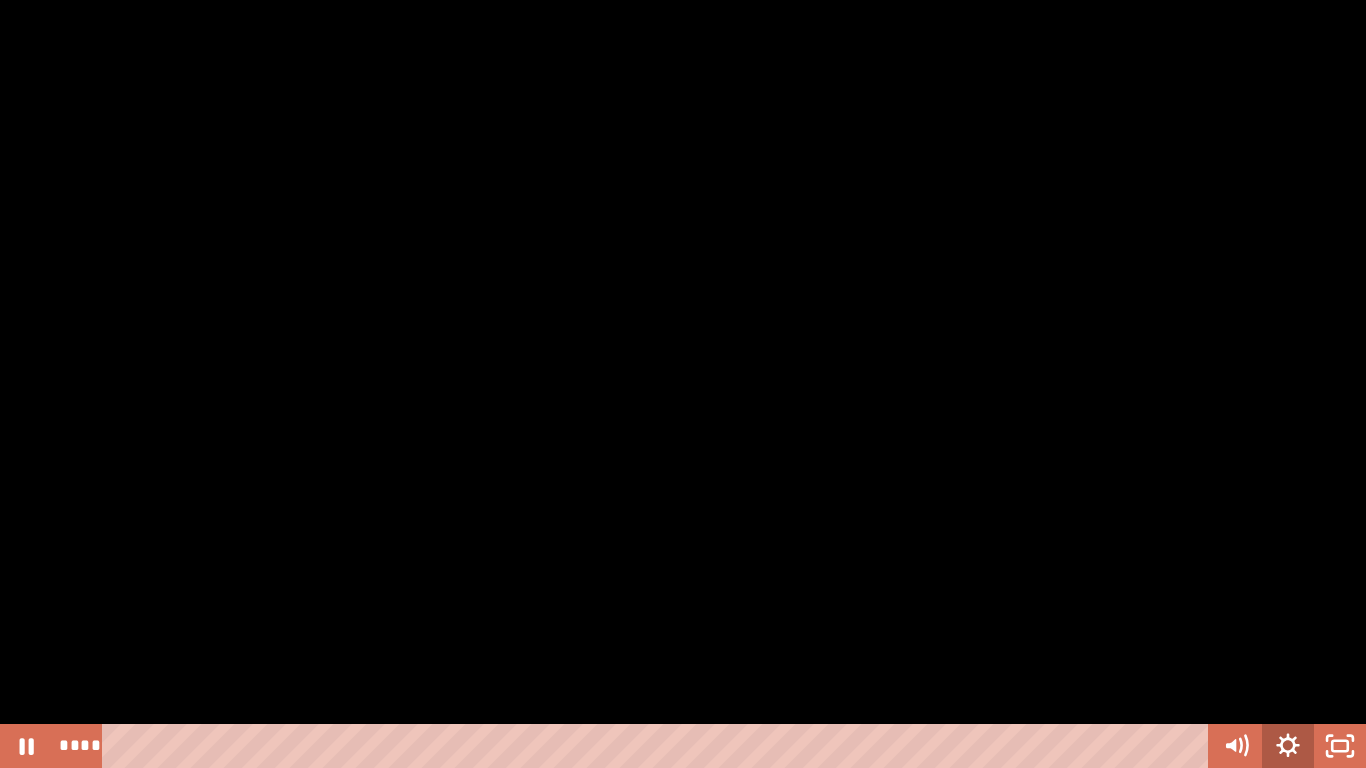 click 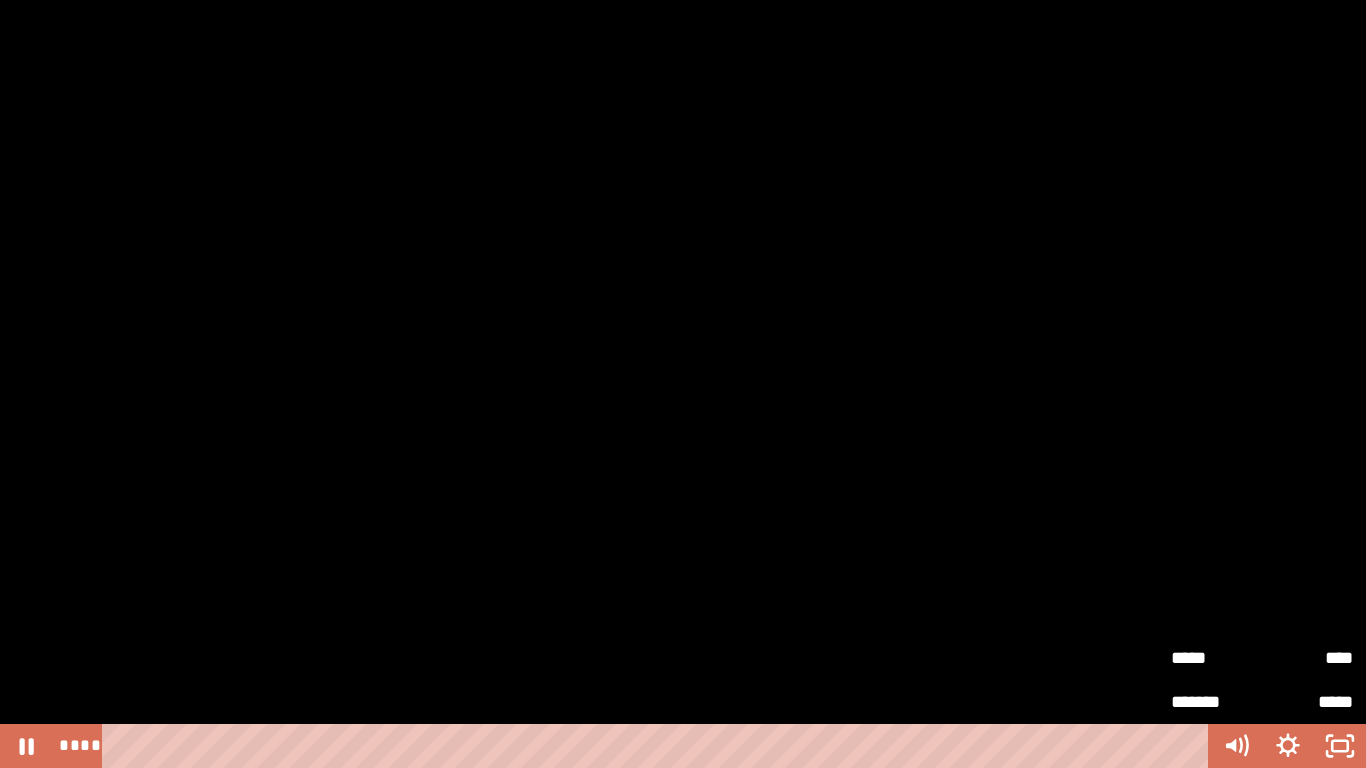 click on "****" at bounding box center (1307, 649) 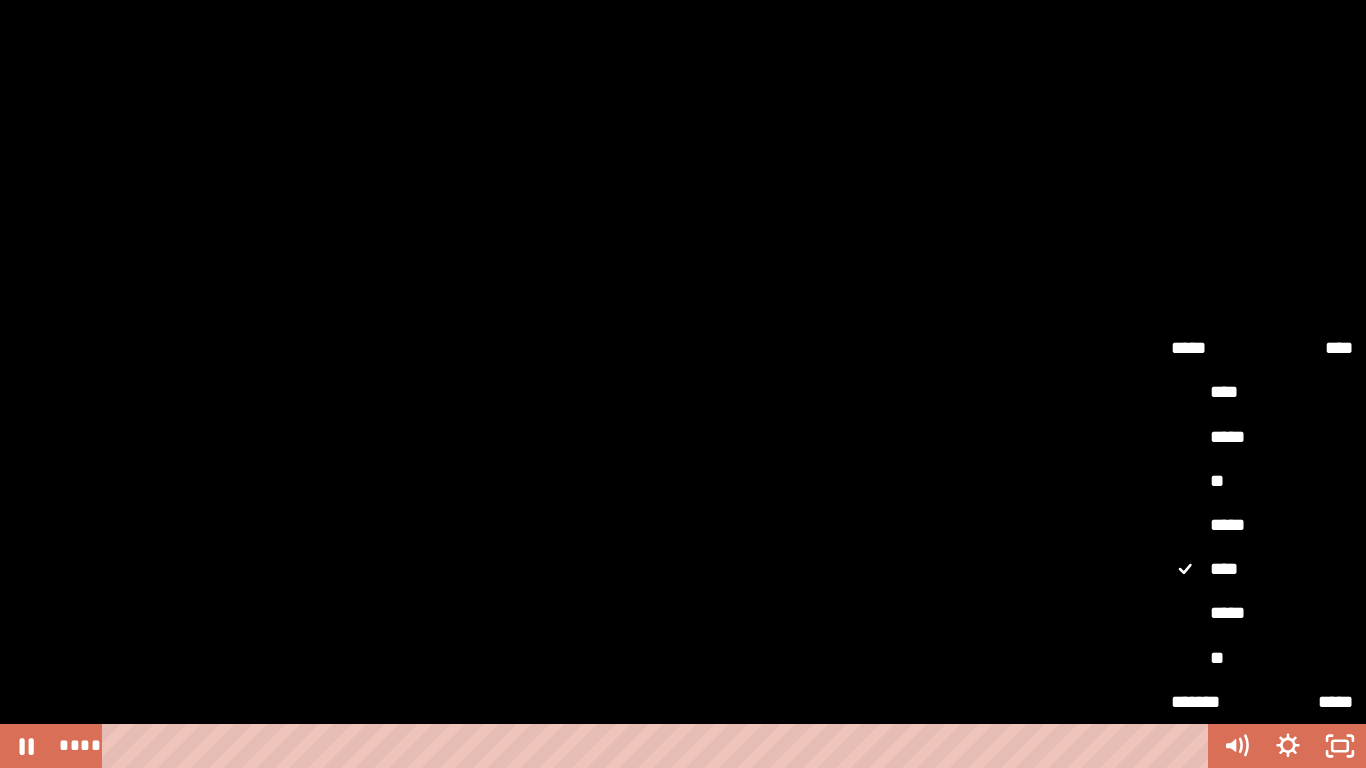 click on "**" at bounding box center [1262, 482] 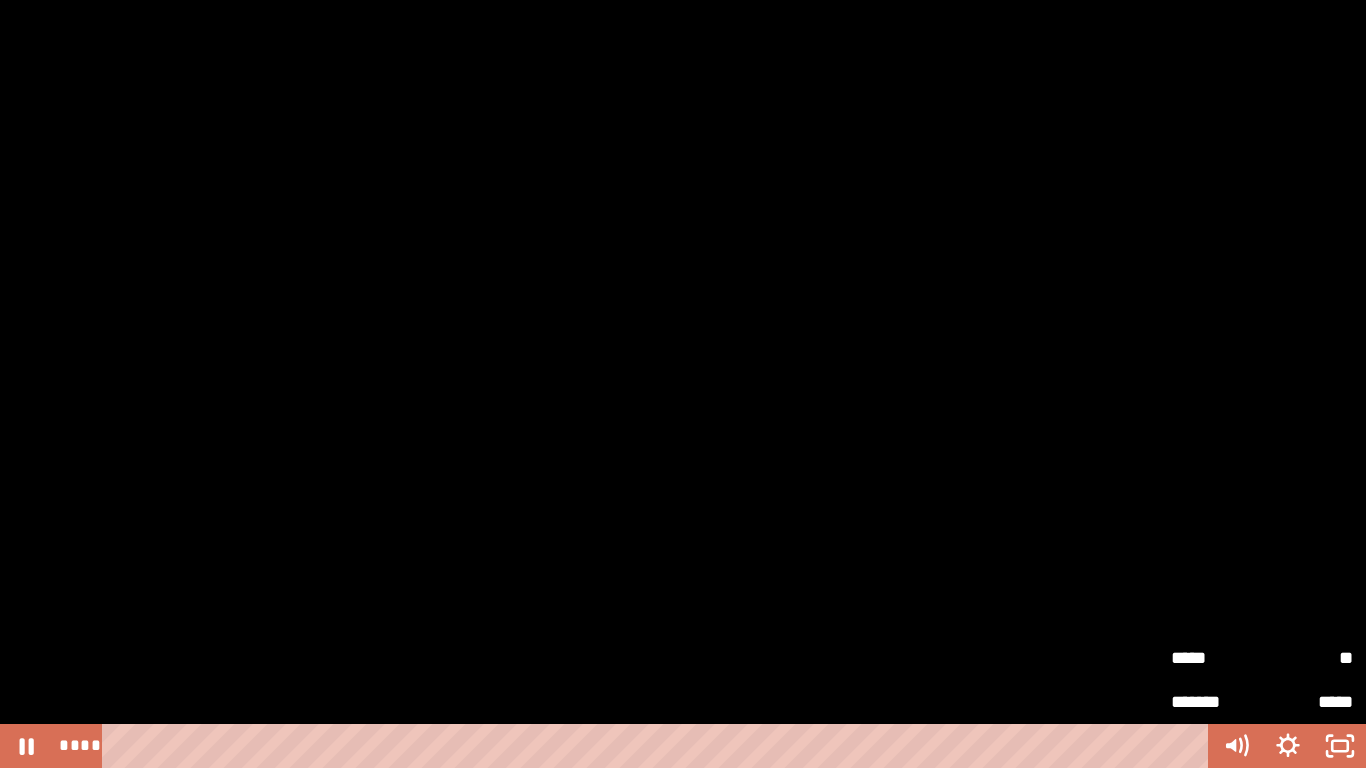 click at bounding box center [683, 384] 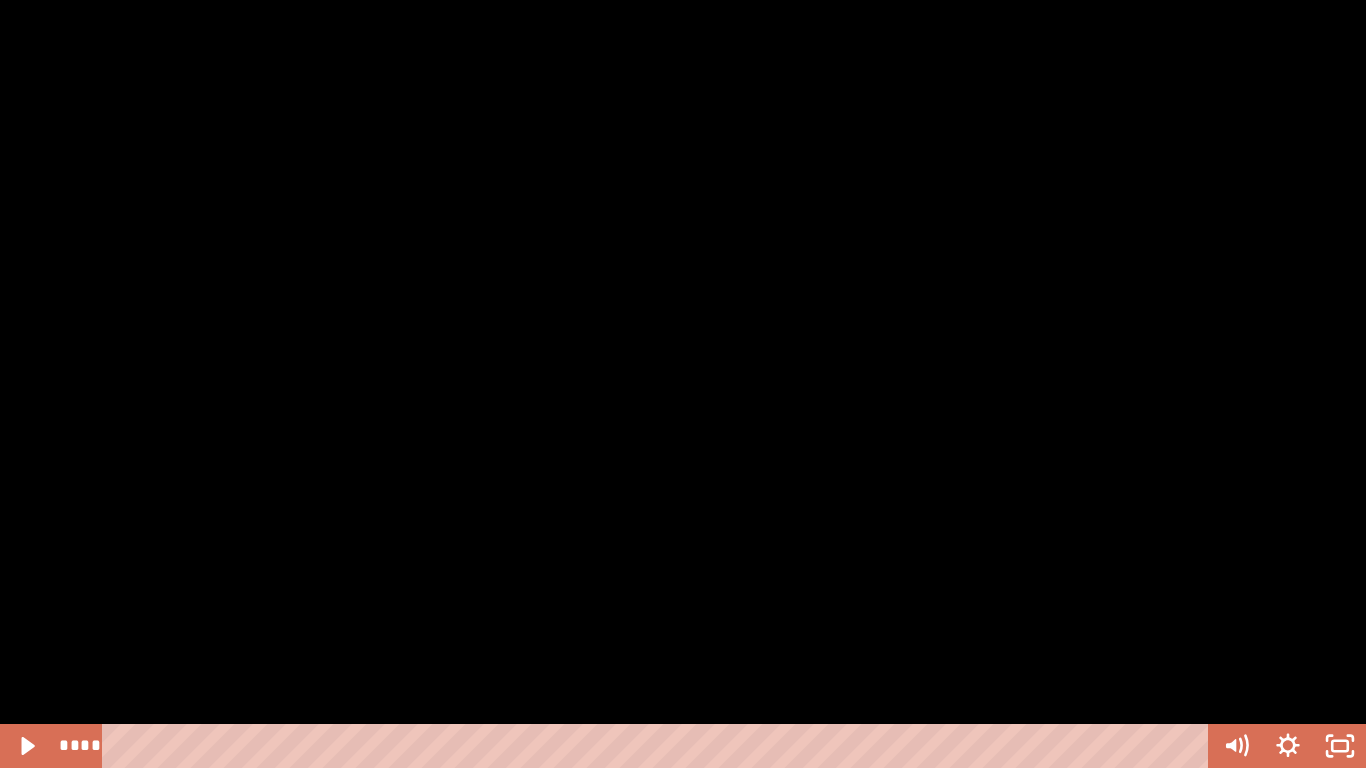 click at bounding box center (683, 384) 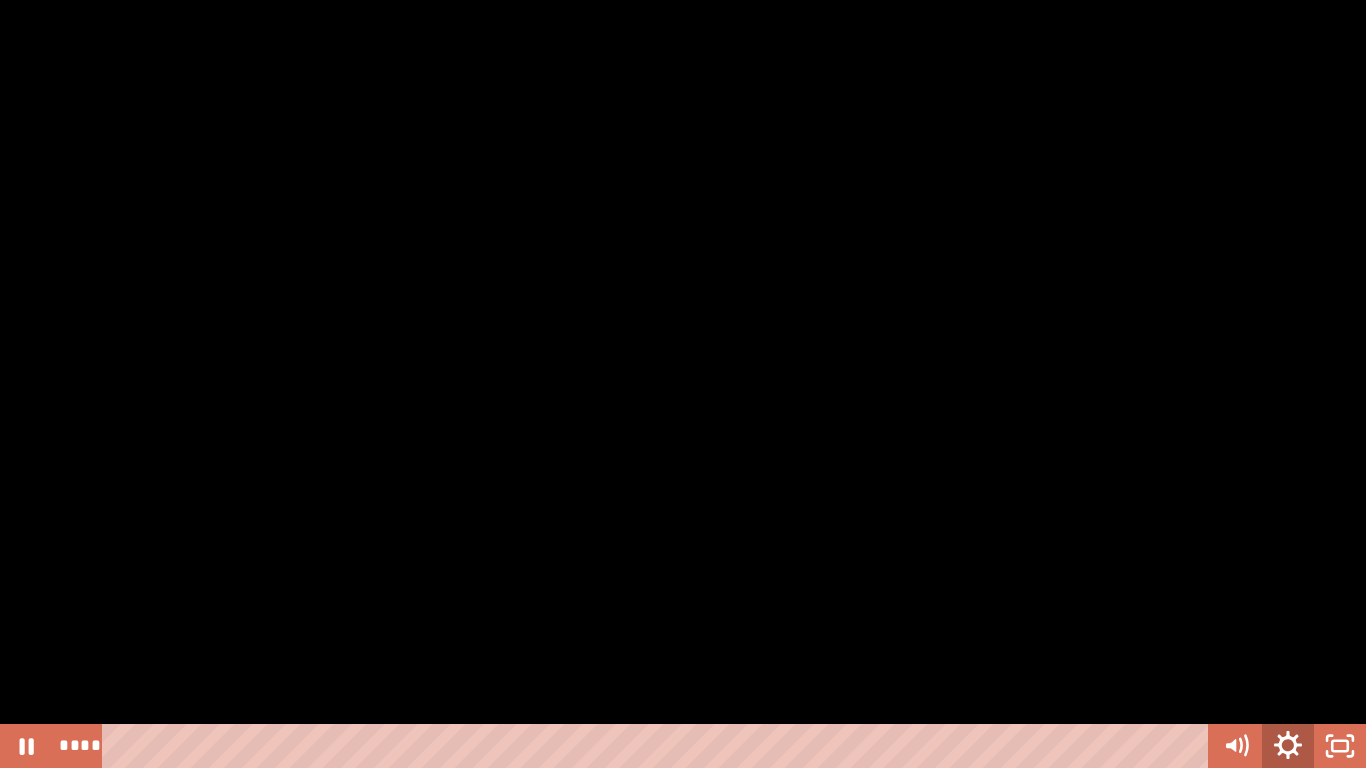 click 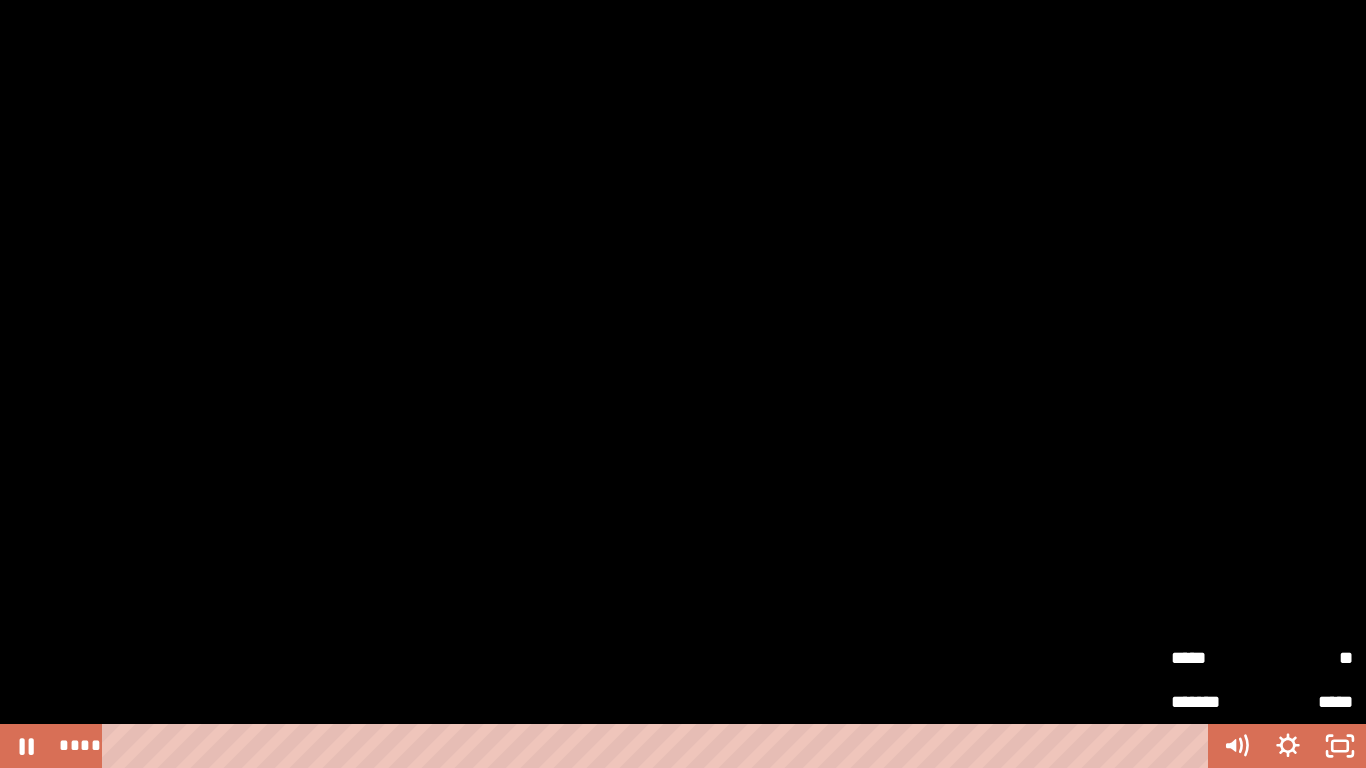 click at bounding box center (683, 384) 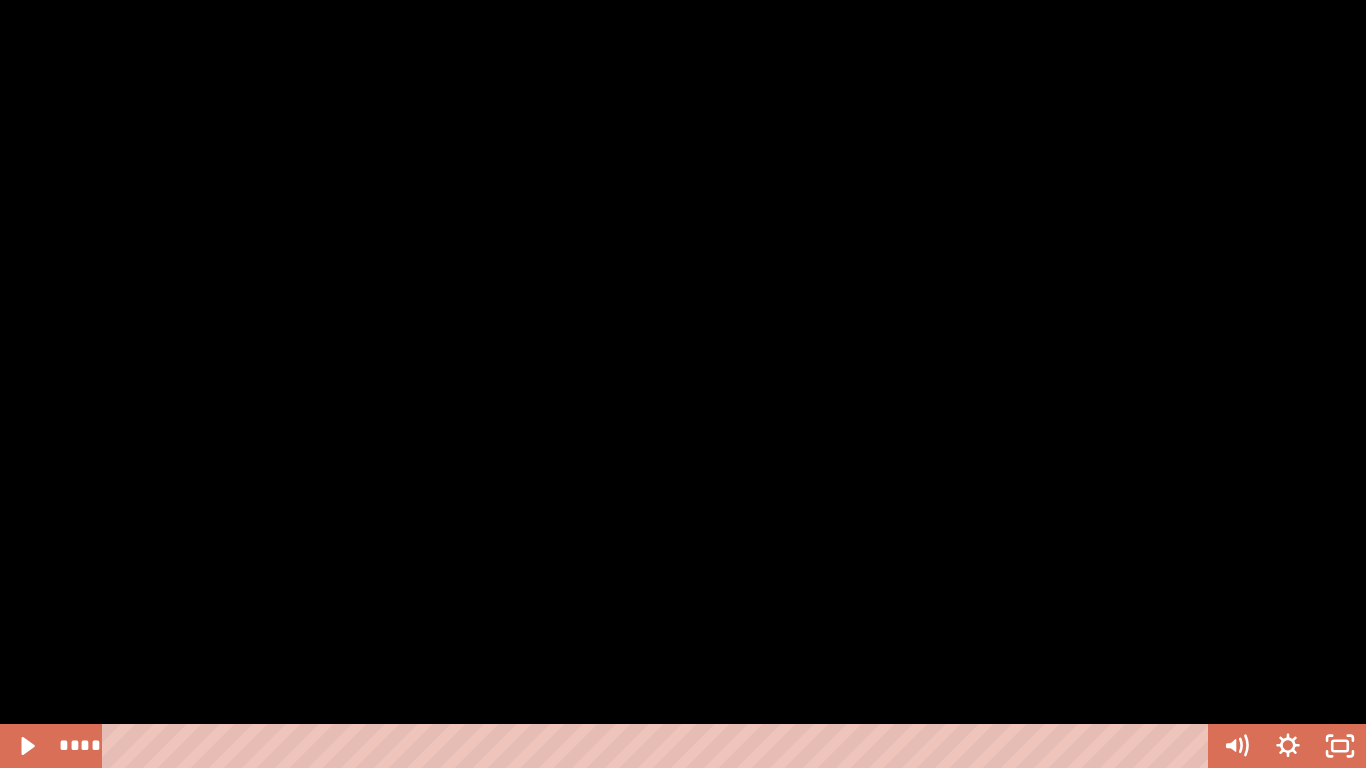 click at bounding box center (683, 384) 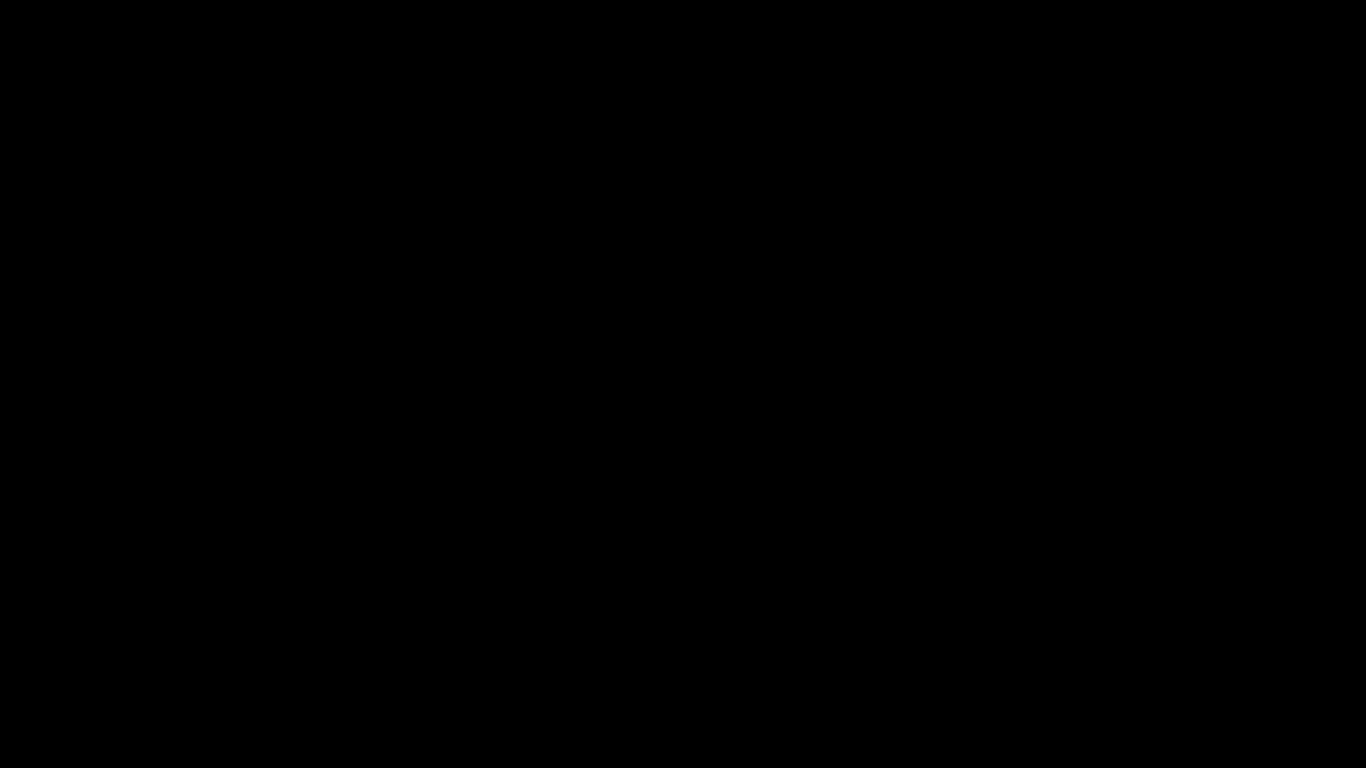 click at bounding box center [683, 384] 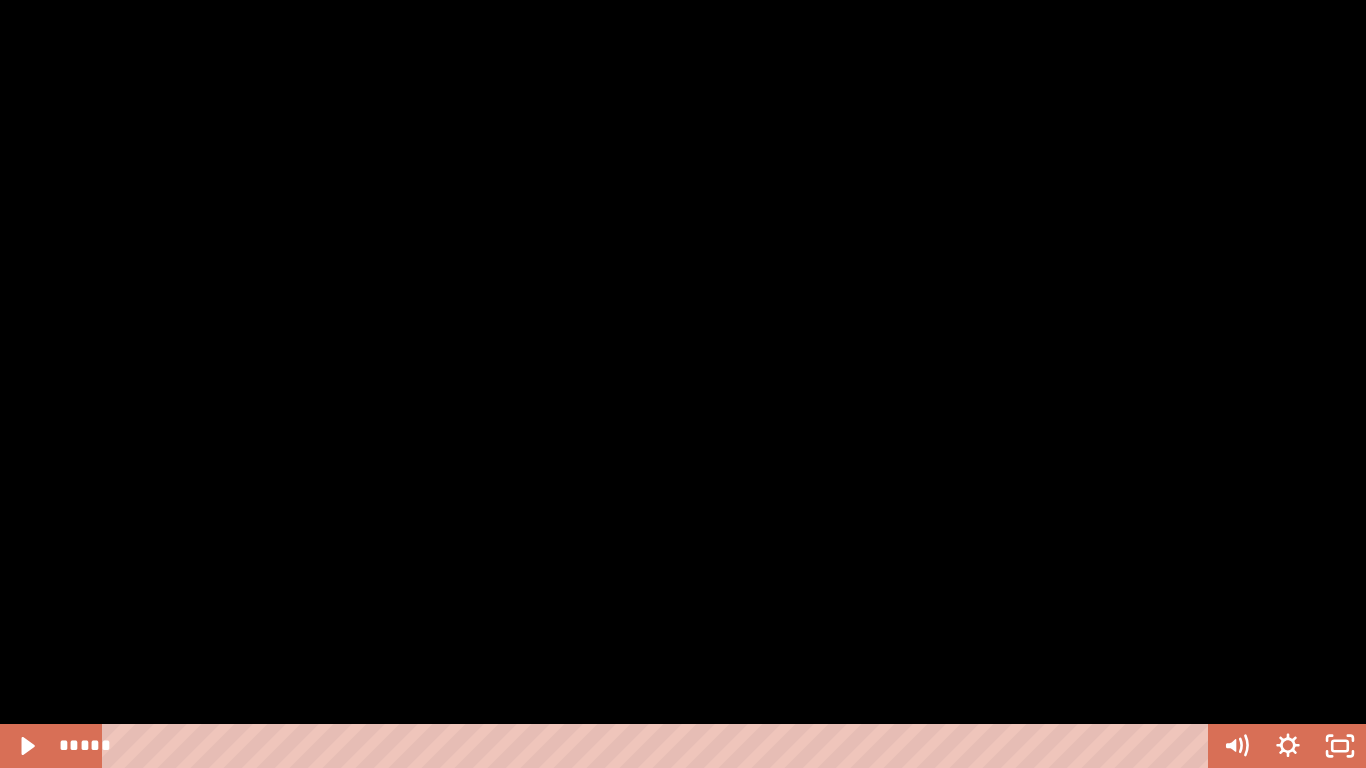 click at bounding box center (683, 384) 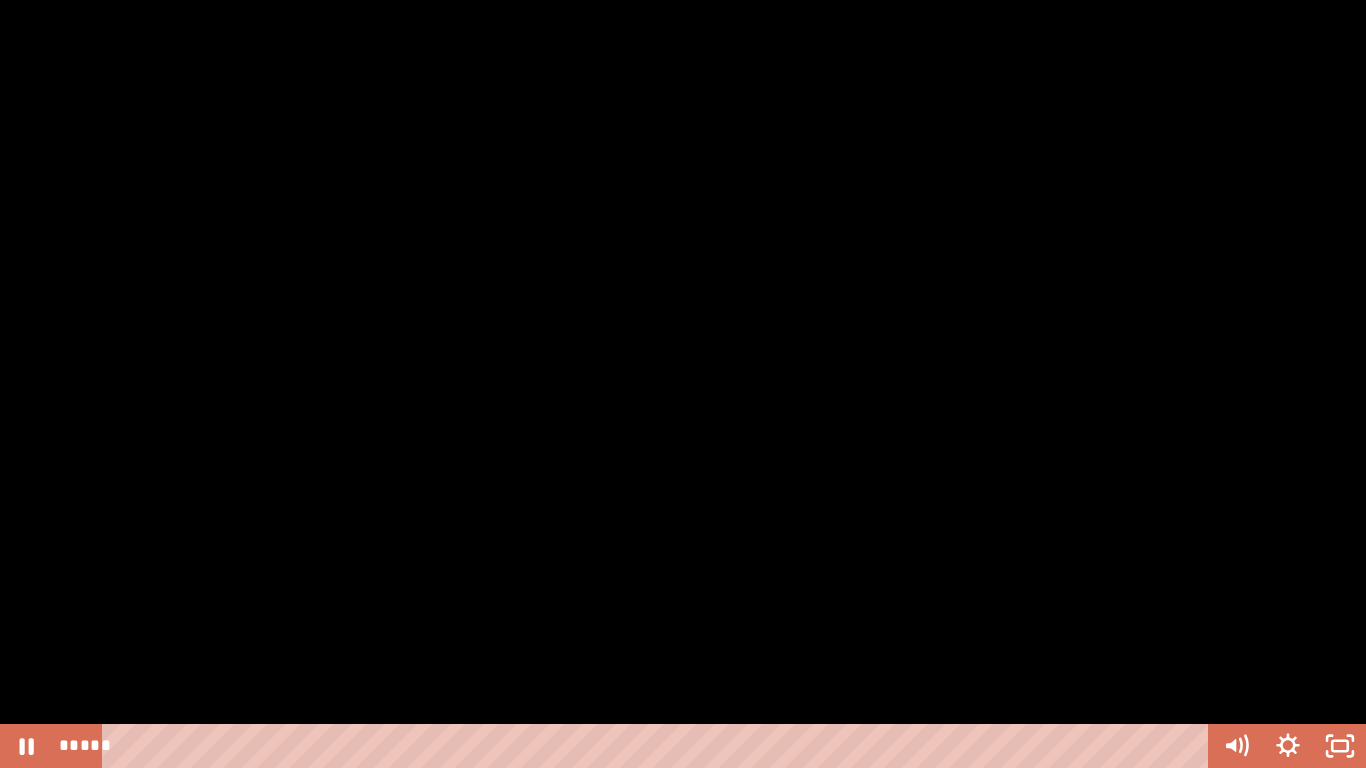 click at bounding box center (683, 384) 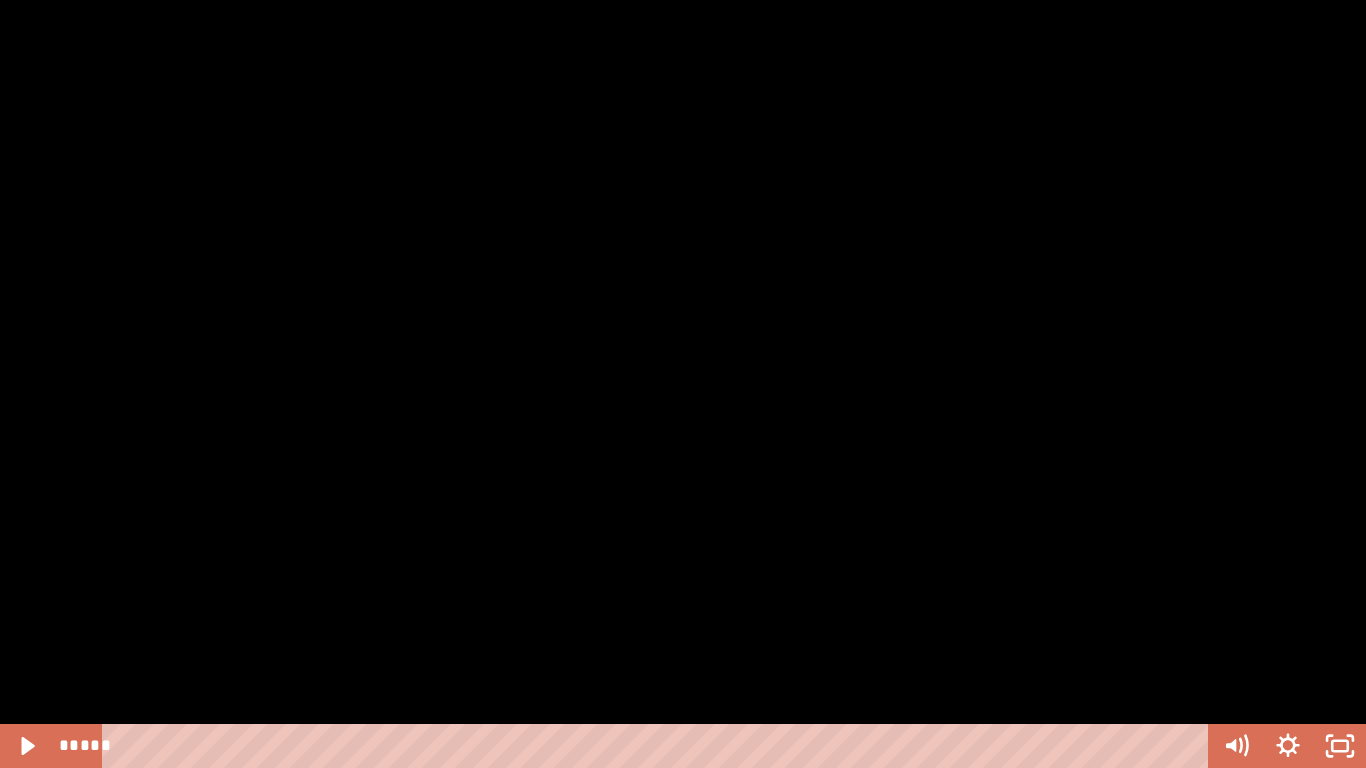 click at bounding box center [683, 384] 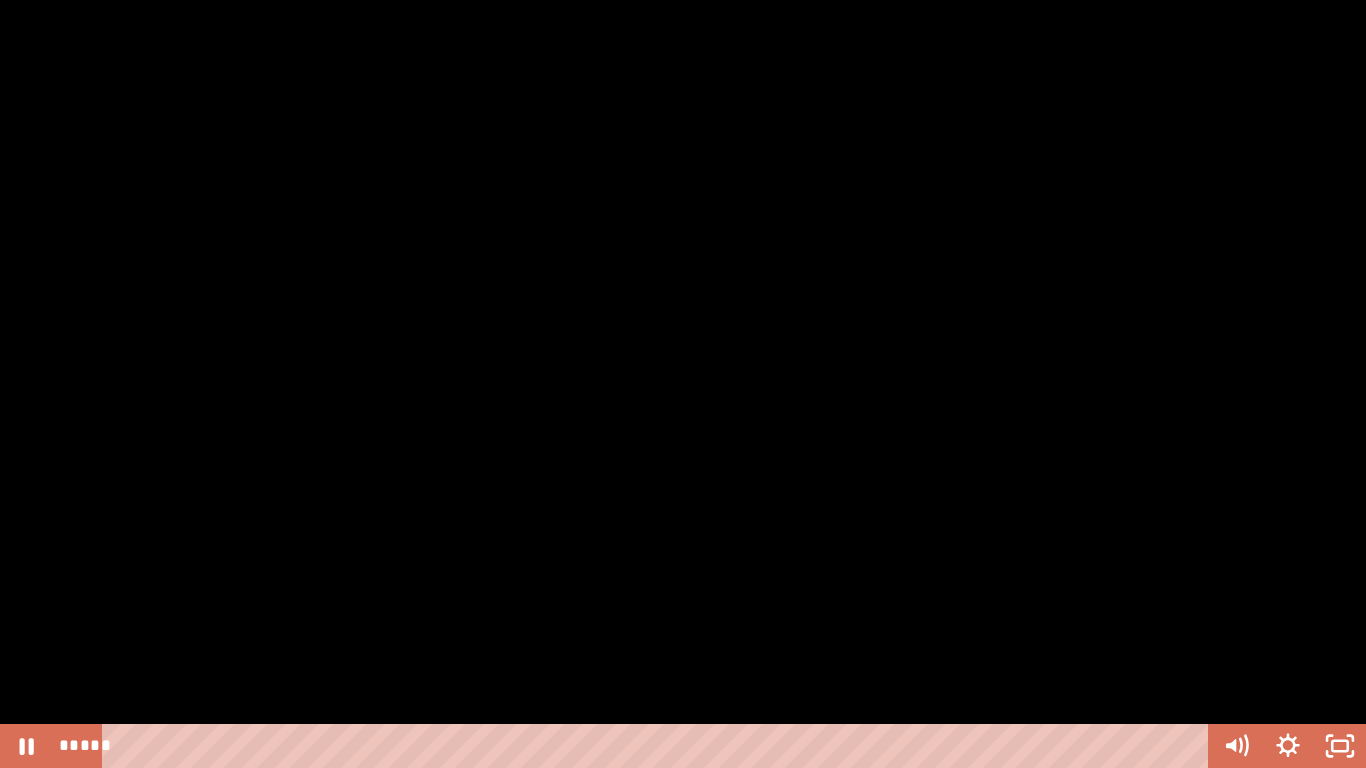 click at bounding box center [683, 384] 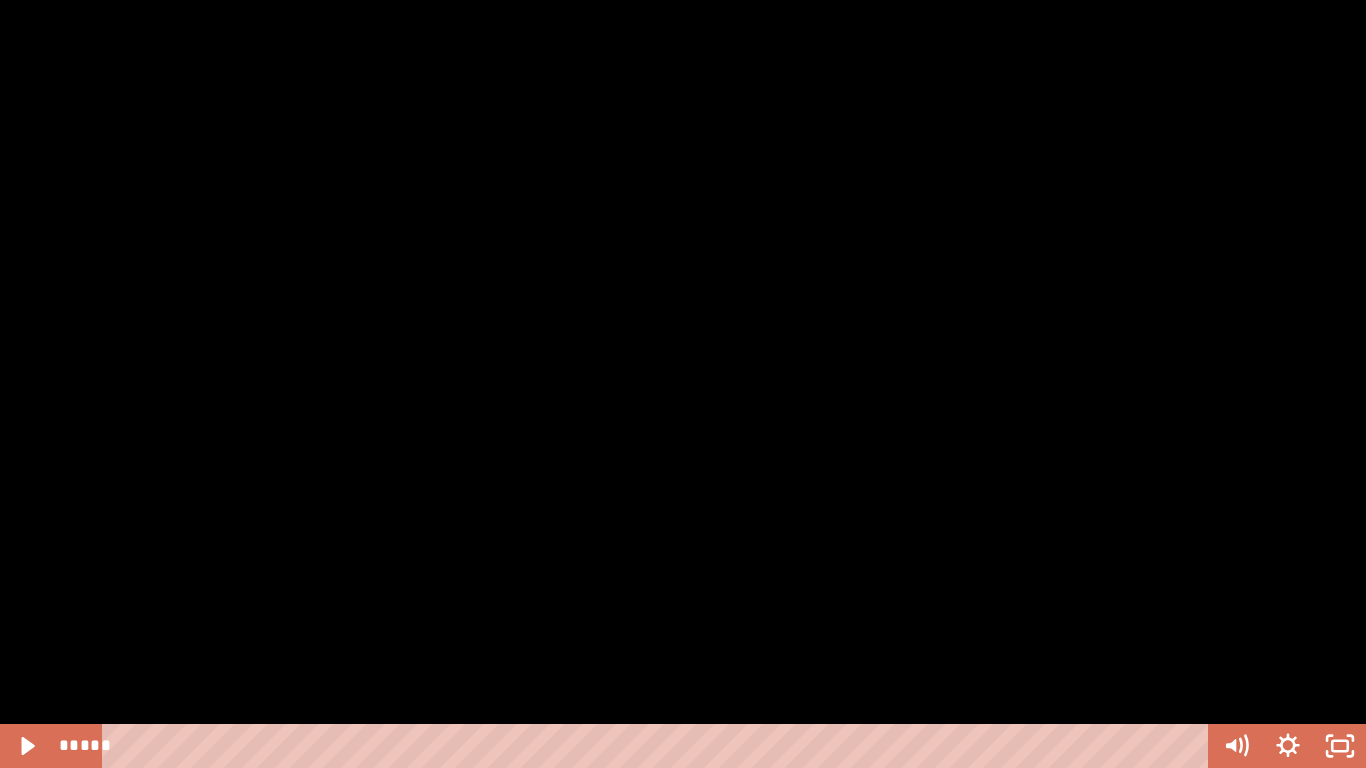 click at bounding box center (683, 384) 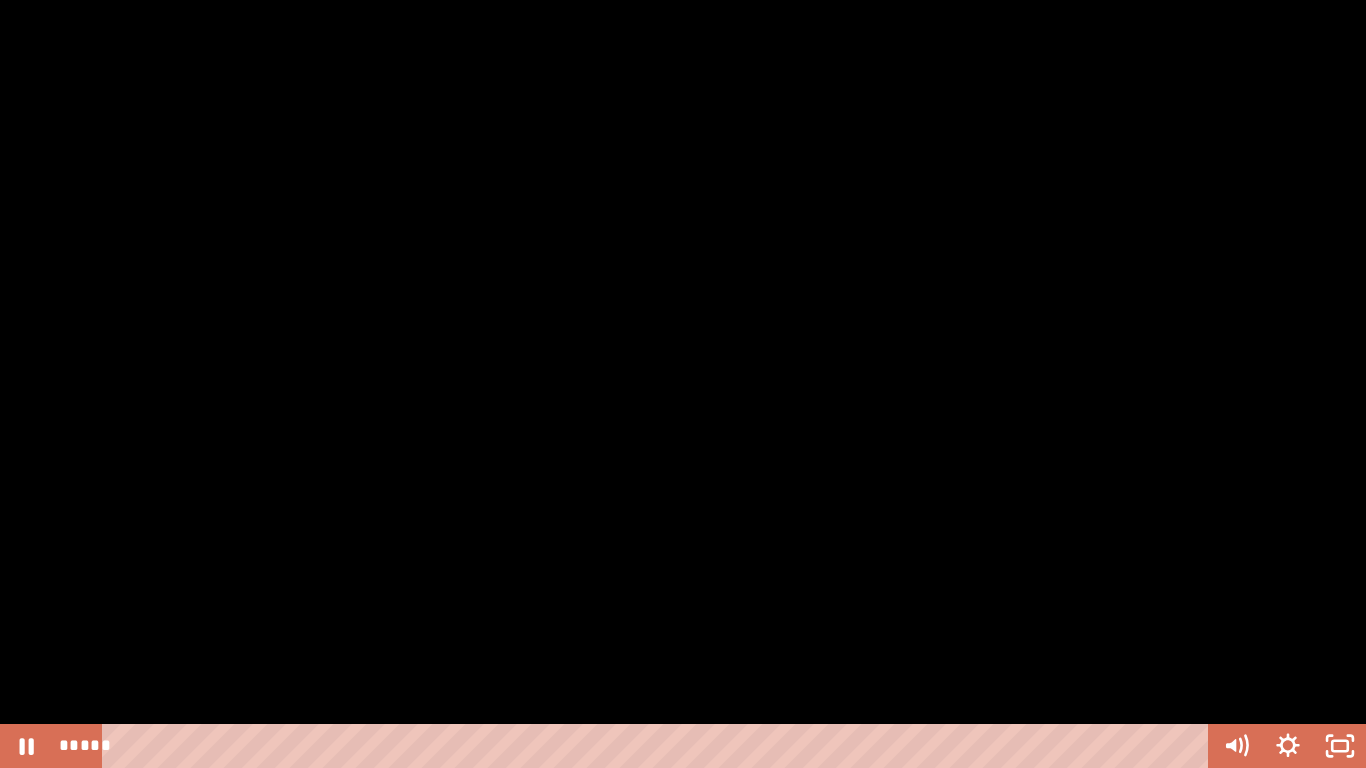 click at bounding box center [683, 384] 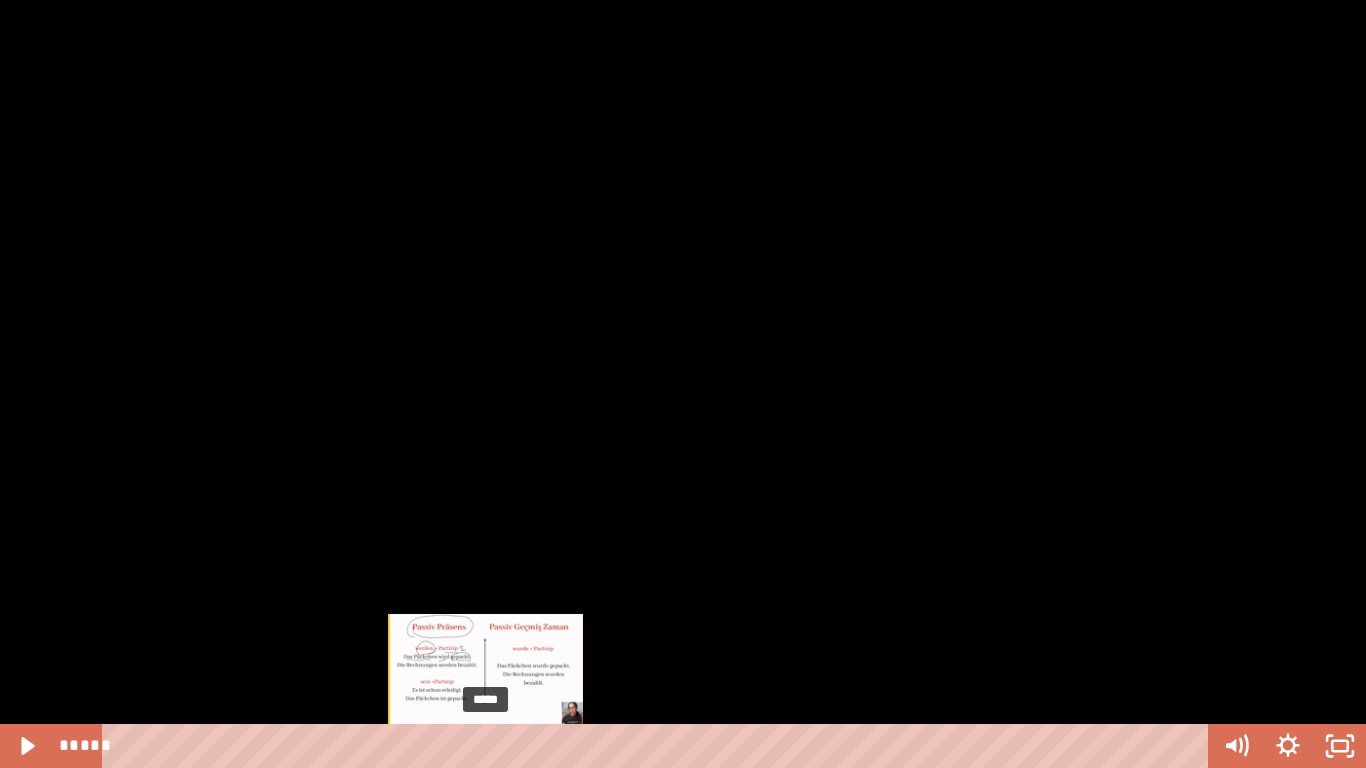 click on "*****" at bounding box center [659, 746] 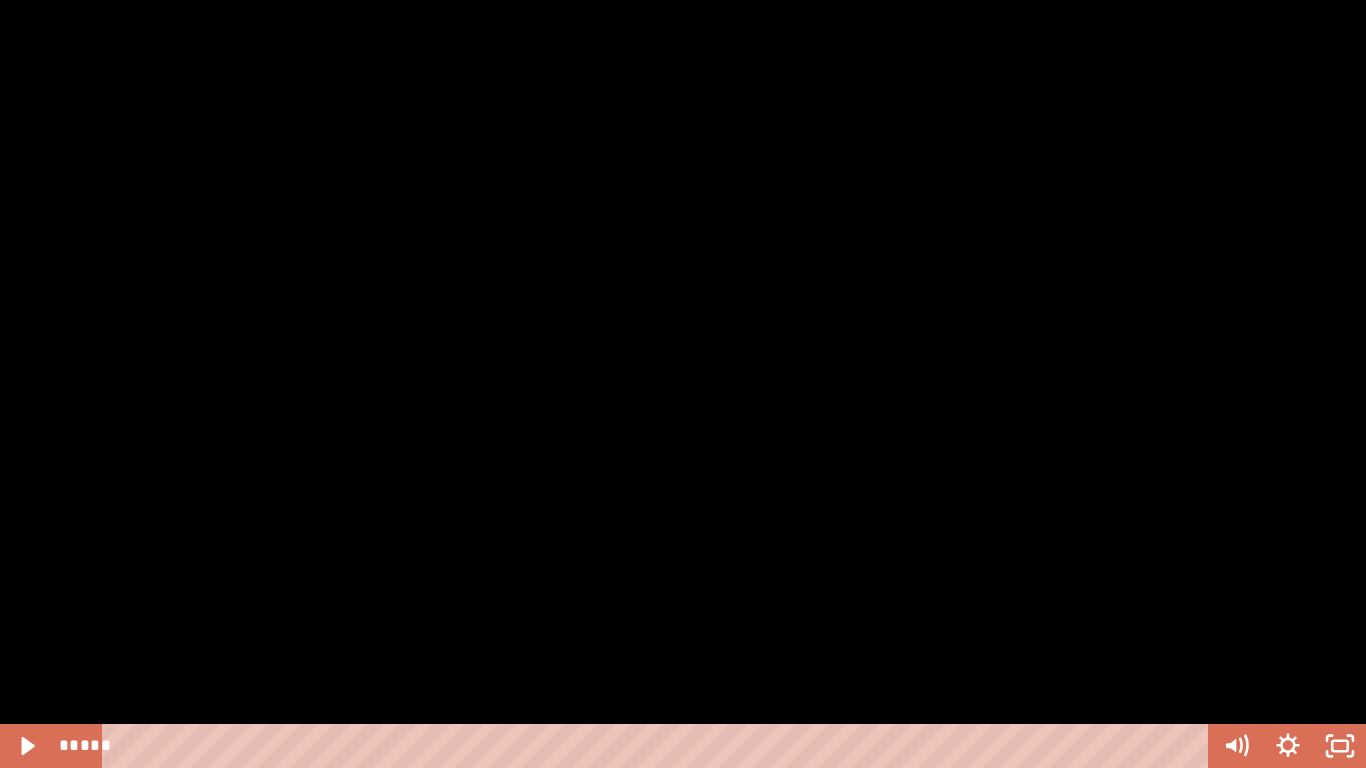 click at bounding box center (683, 384) 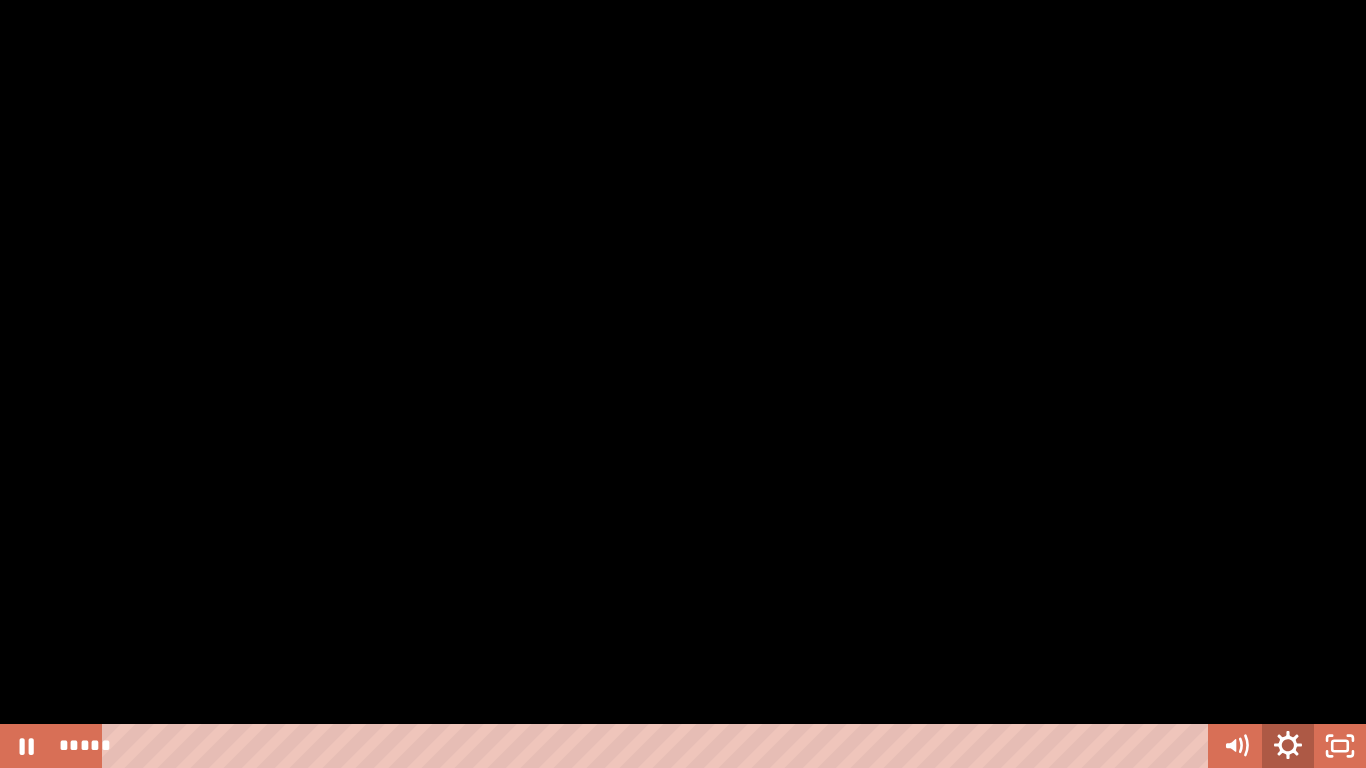 click 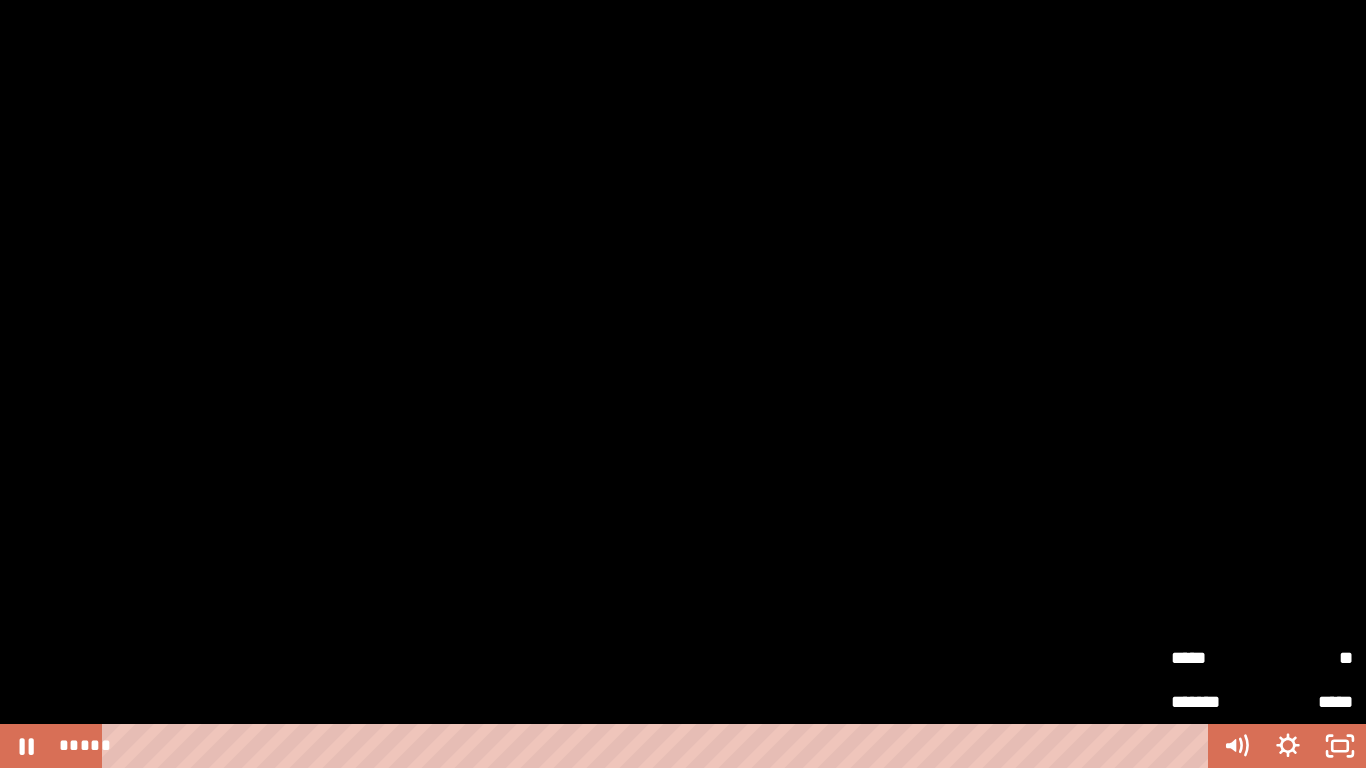 click on "**" at bounding box center (1307, 649) 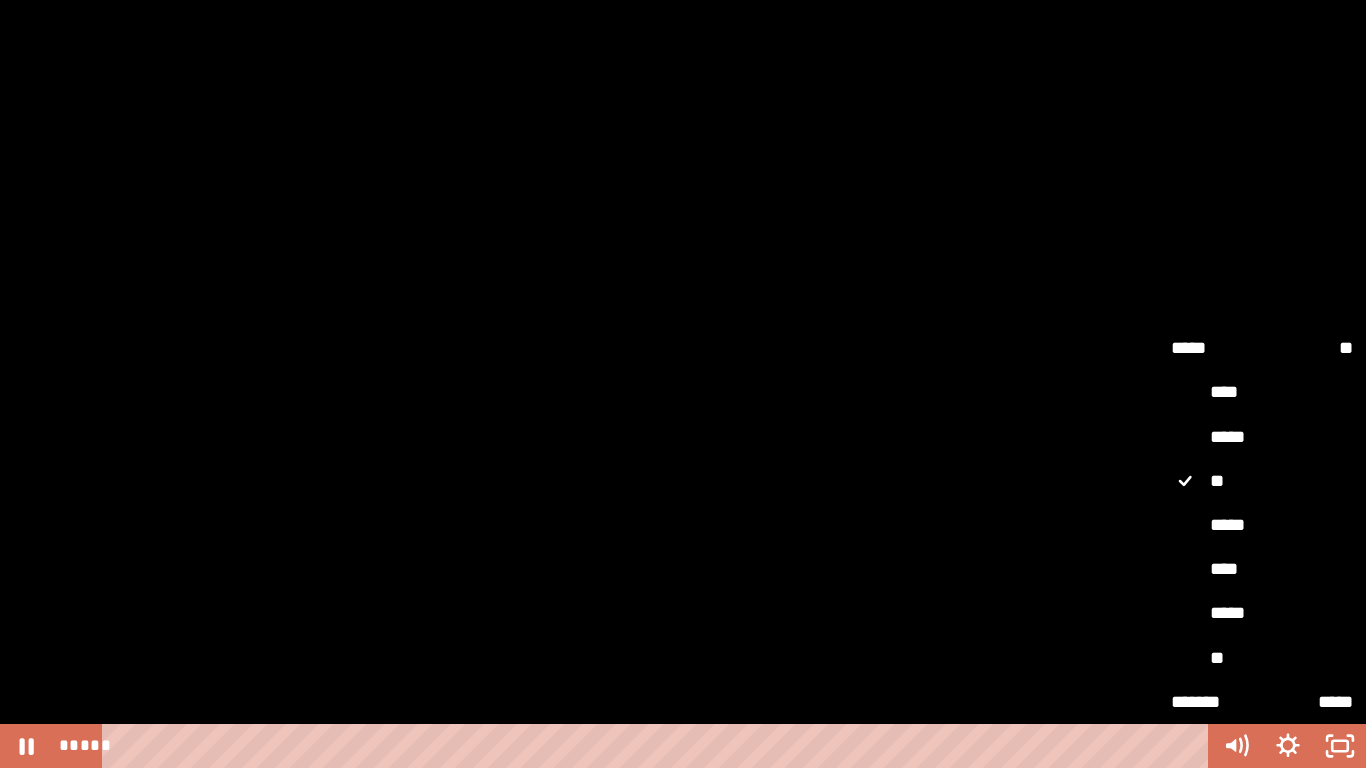 click on "*****" at bounding box center [1262, 526] 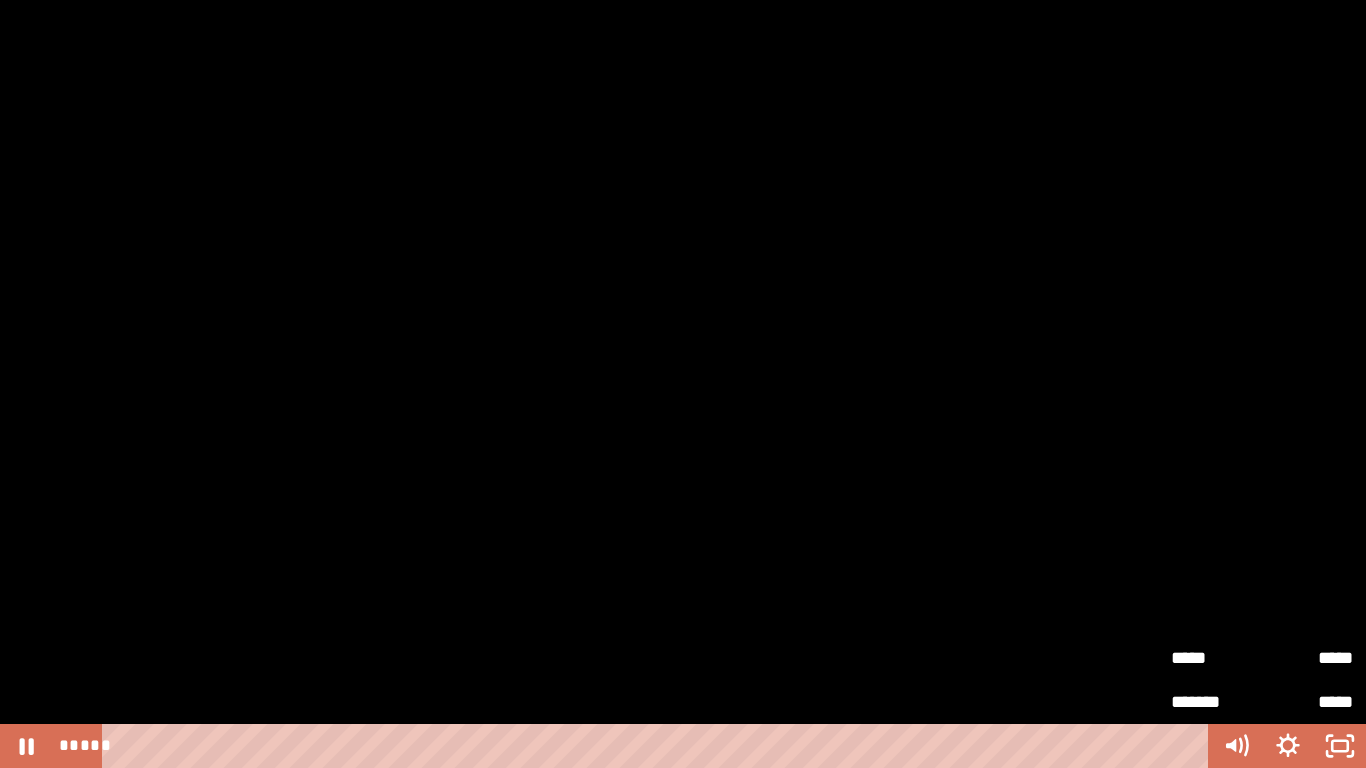 click at bounding box center [683, 384] 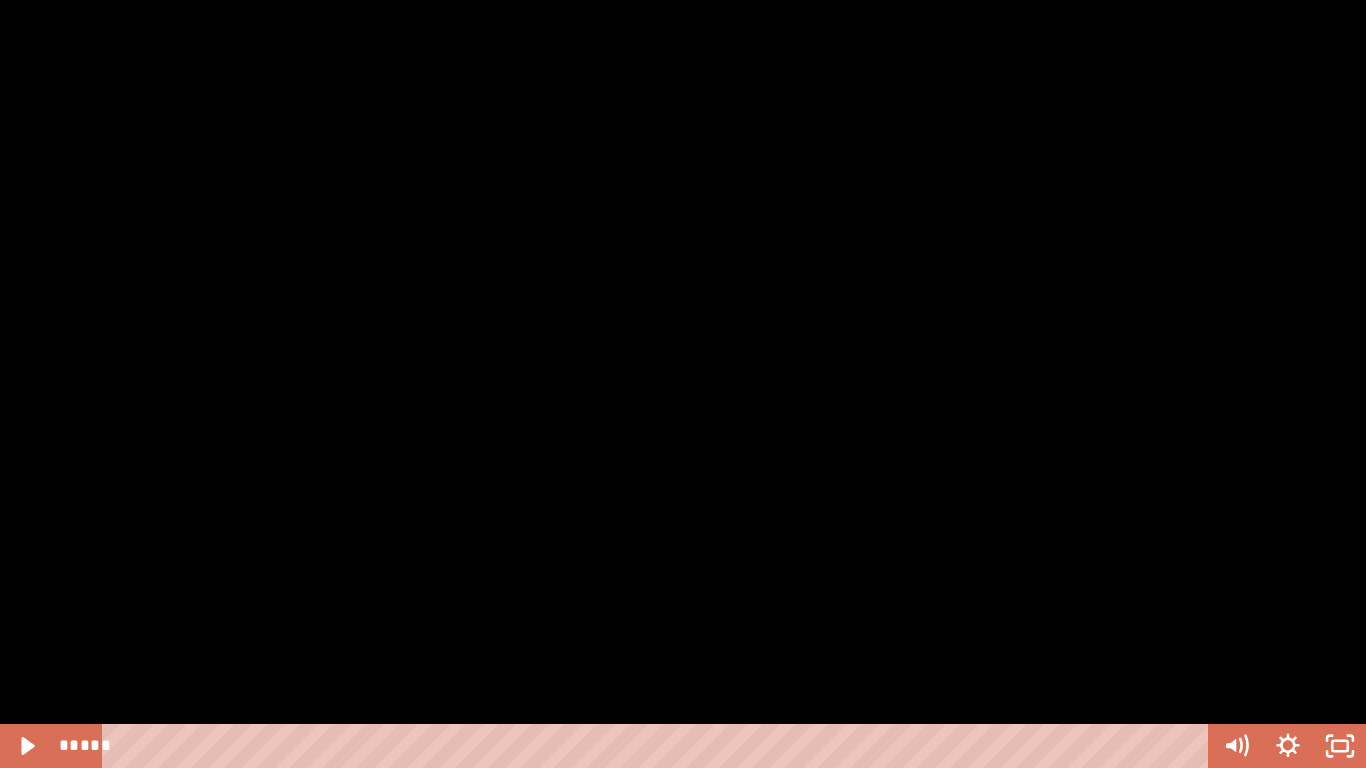 click at bounding box center (683, 384) 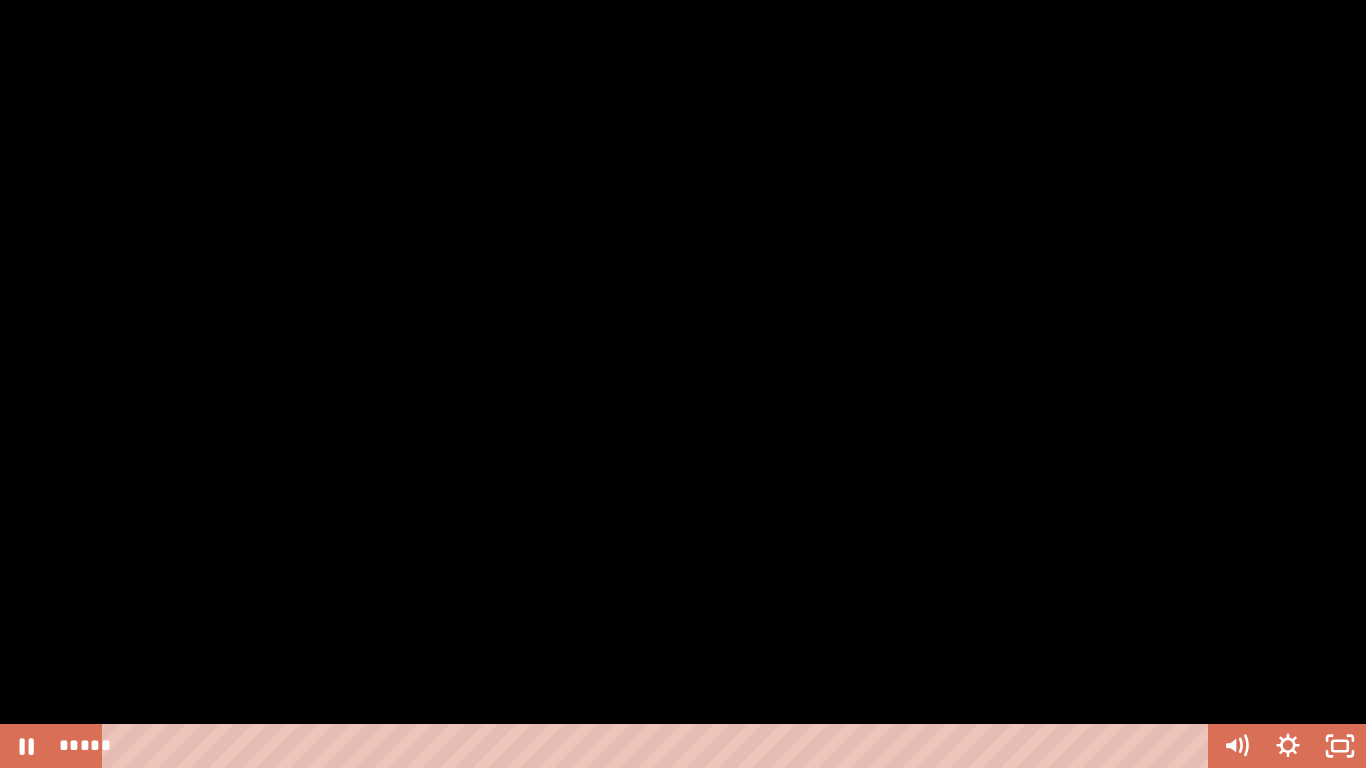 click at bounding box center (683, 384) 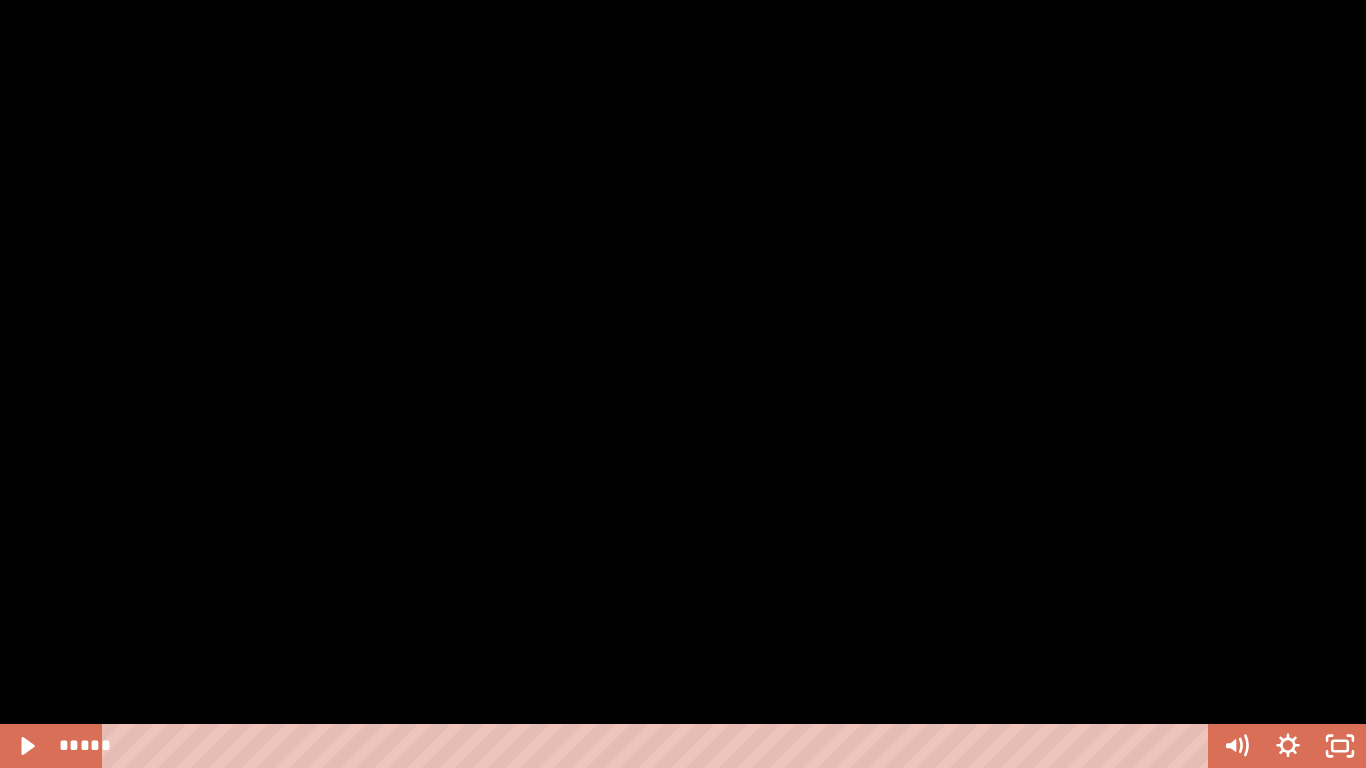 click at bounding box center (683, 384) 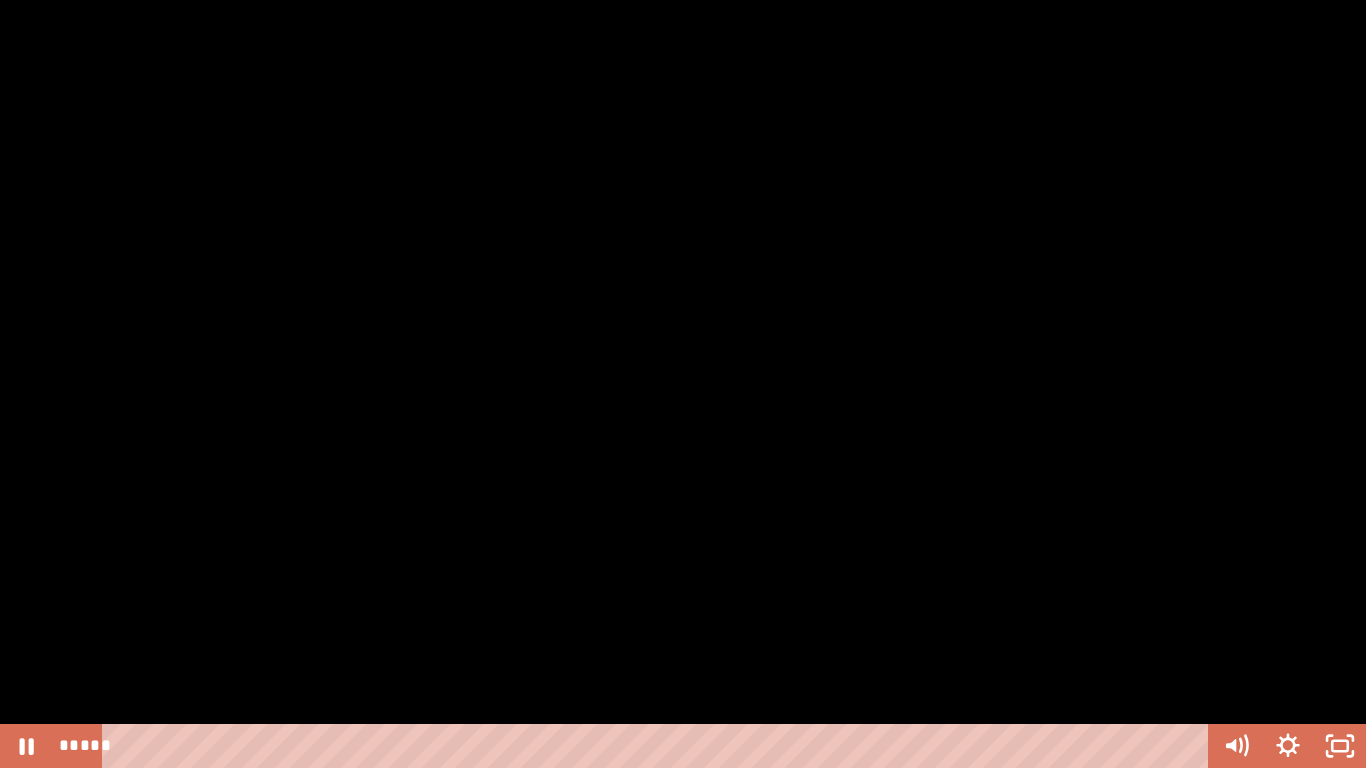 click at bounding box center (683, 384) 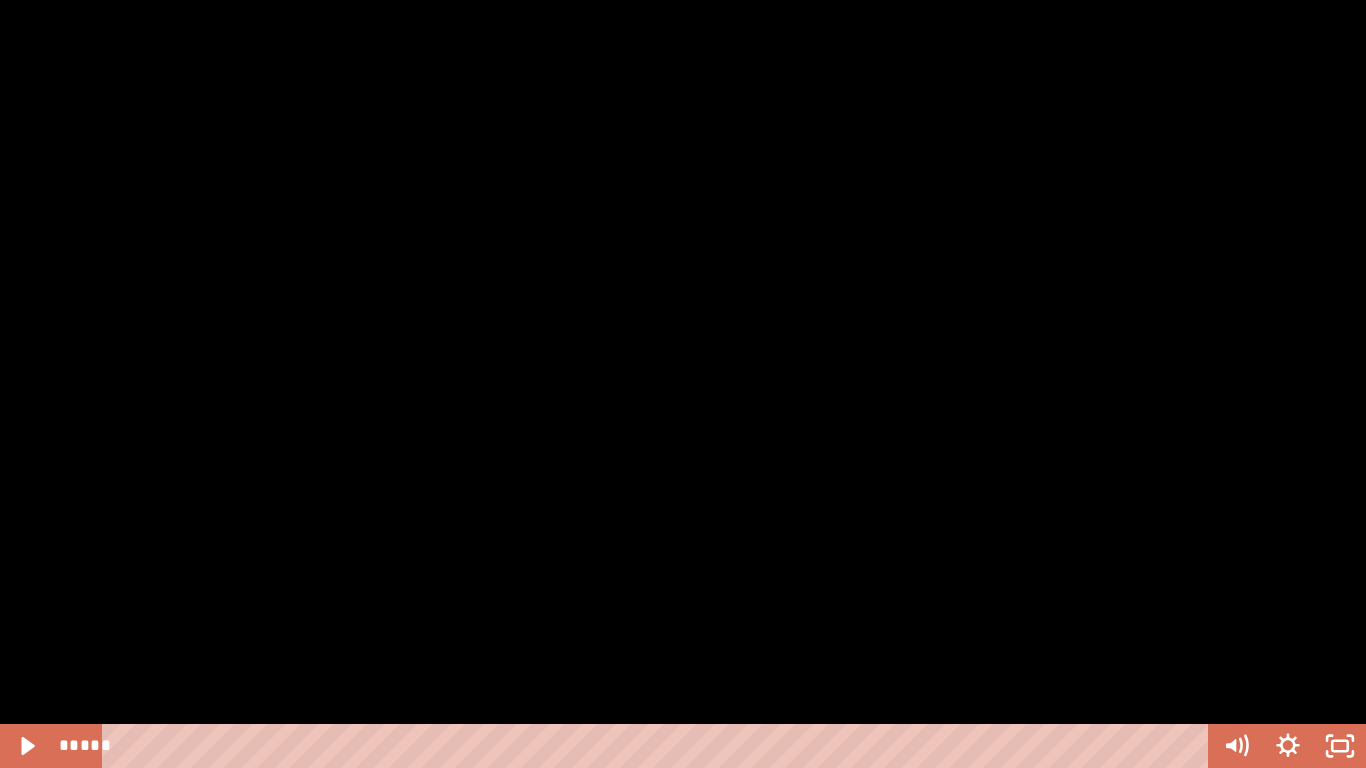 click at bounding box center [683, 384] 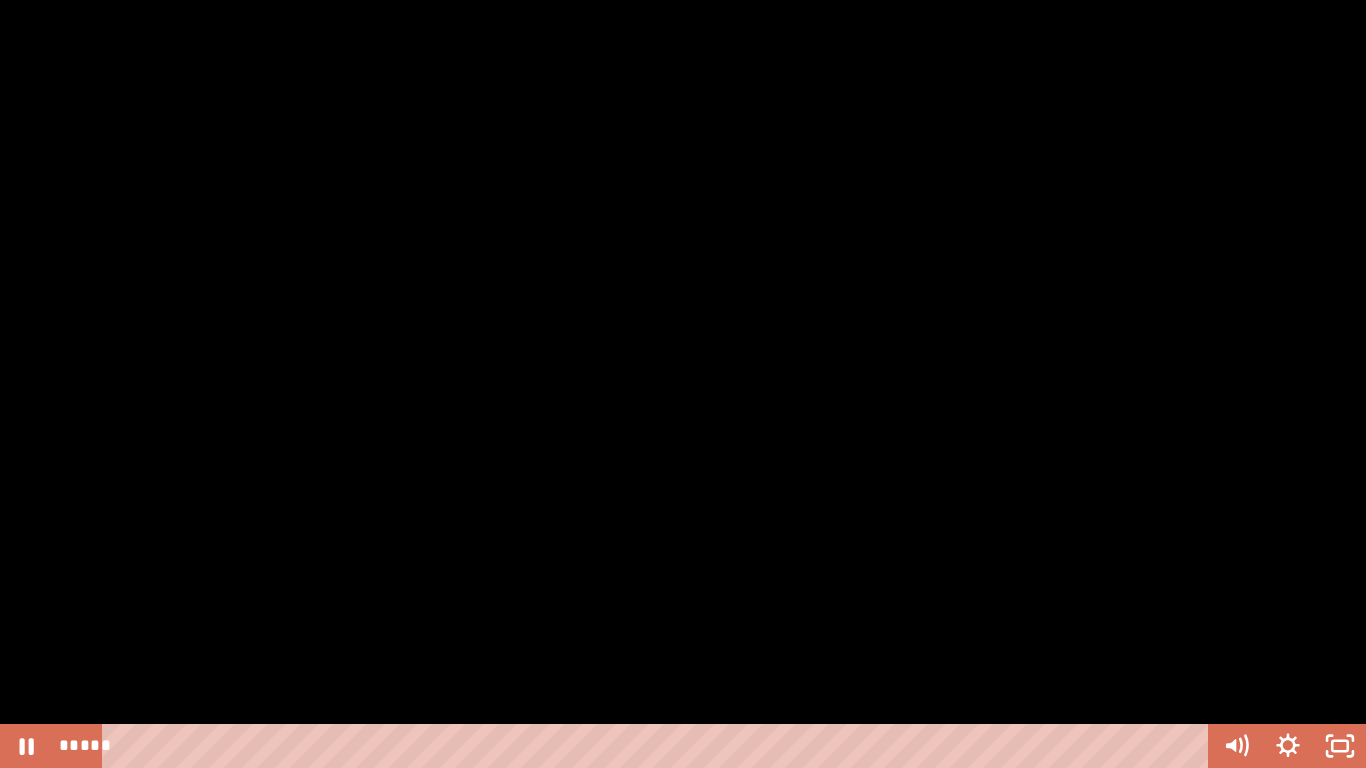 click at bounding box center [683, 384] 